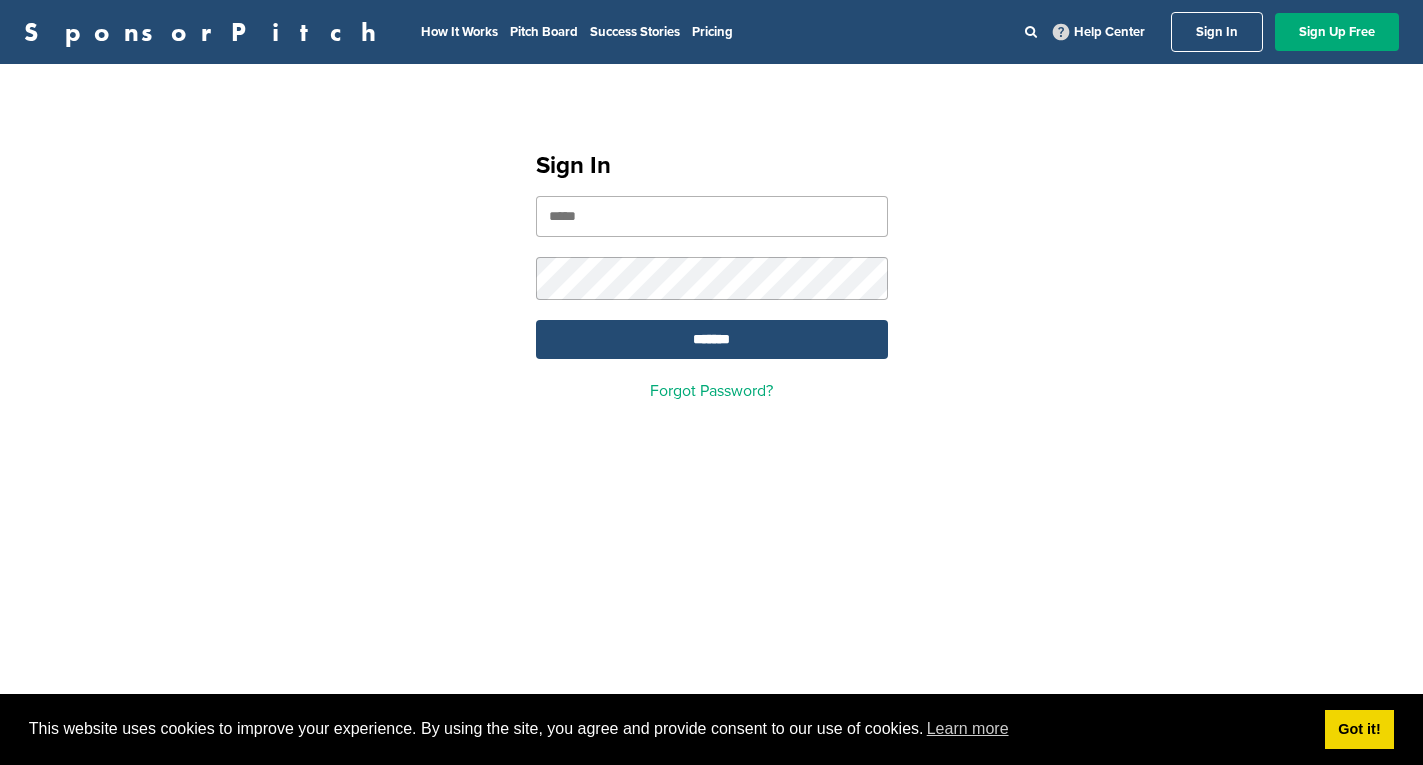 scroll, scrollTop: 0, scrollLeft: 0, axis: both 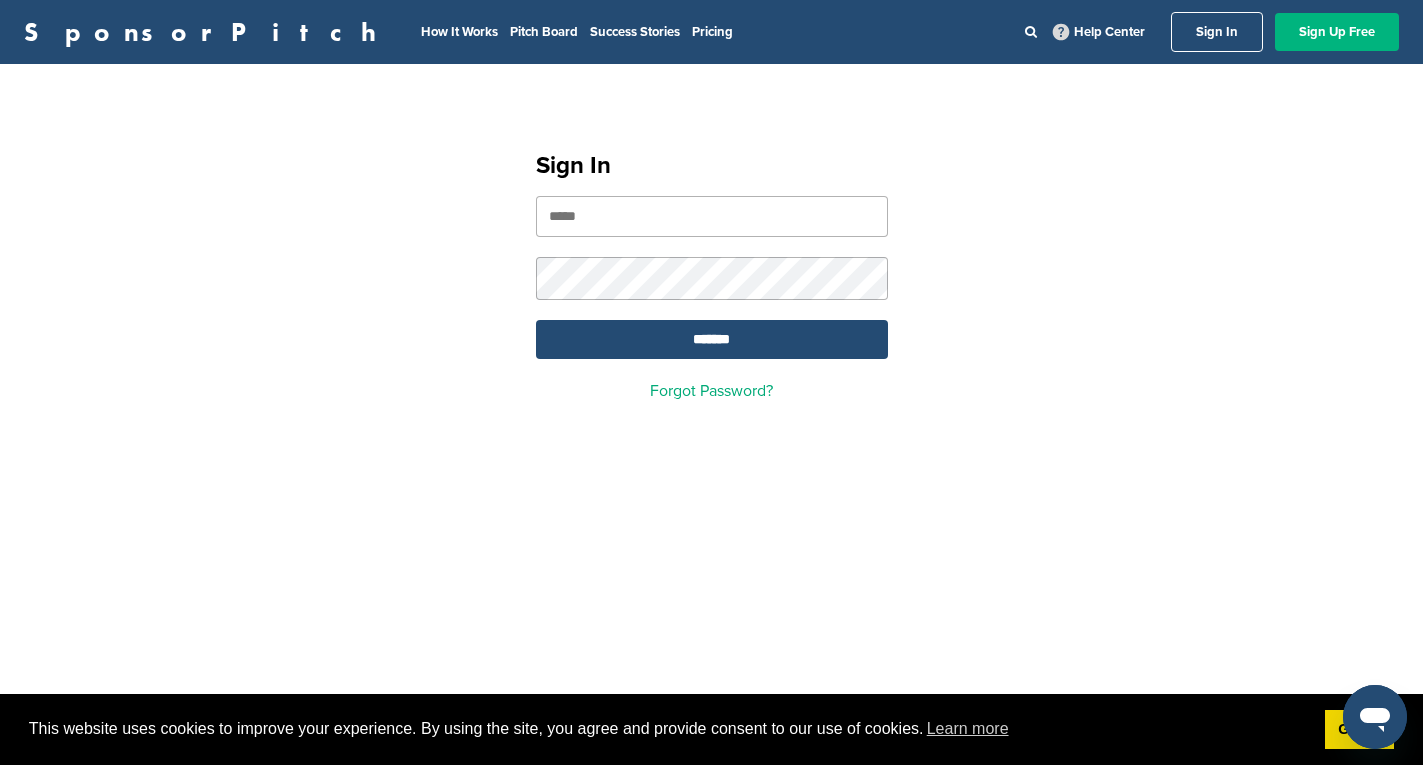 click on "Sign Up Free" at bounding box center (1337, 32) 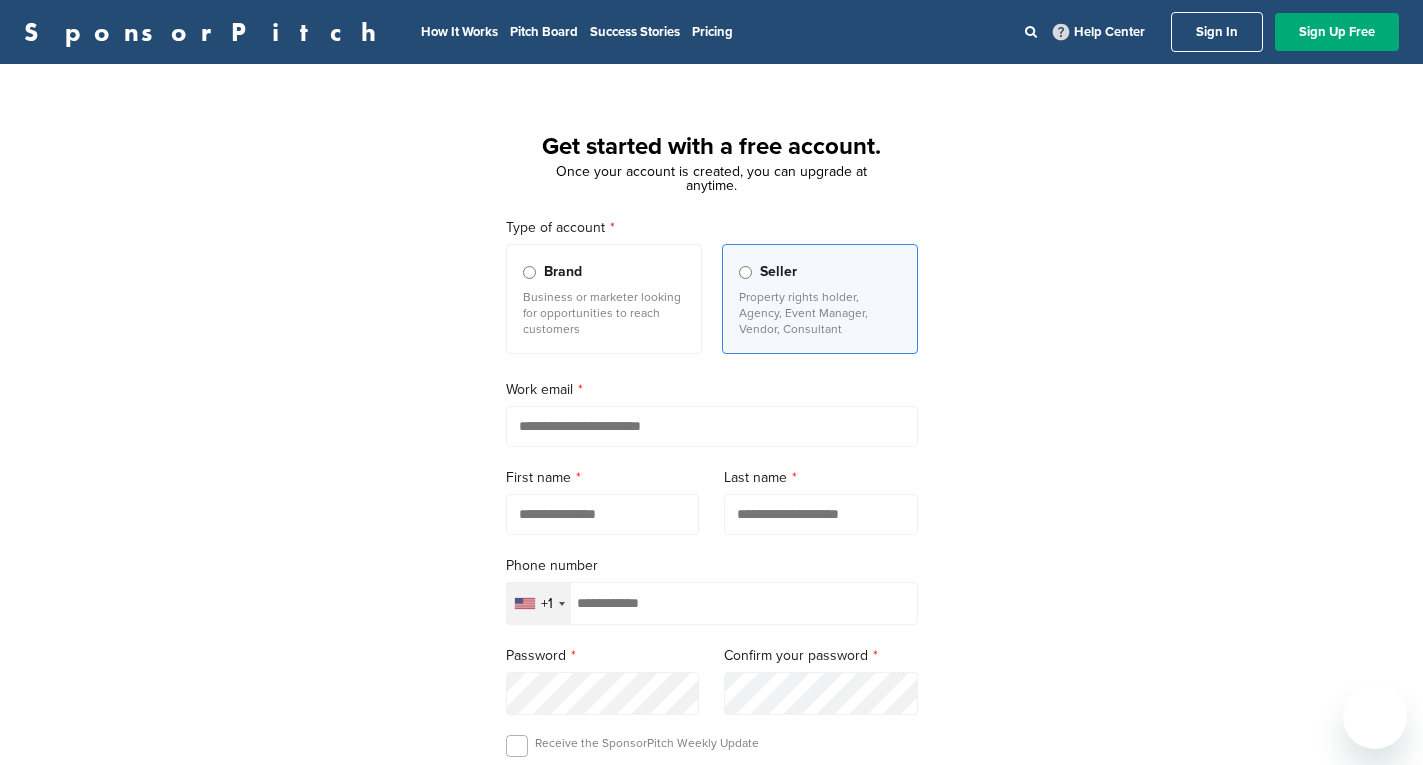 scroll, scrollTop: 0, scrollLeft: 0, axis: both 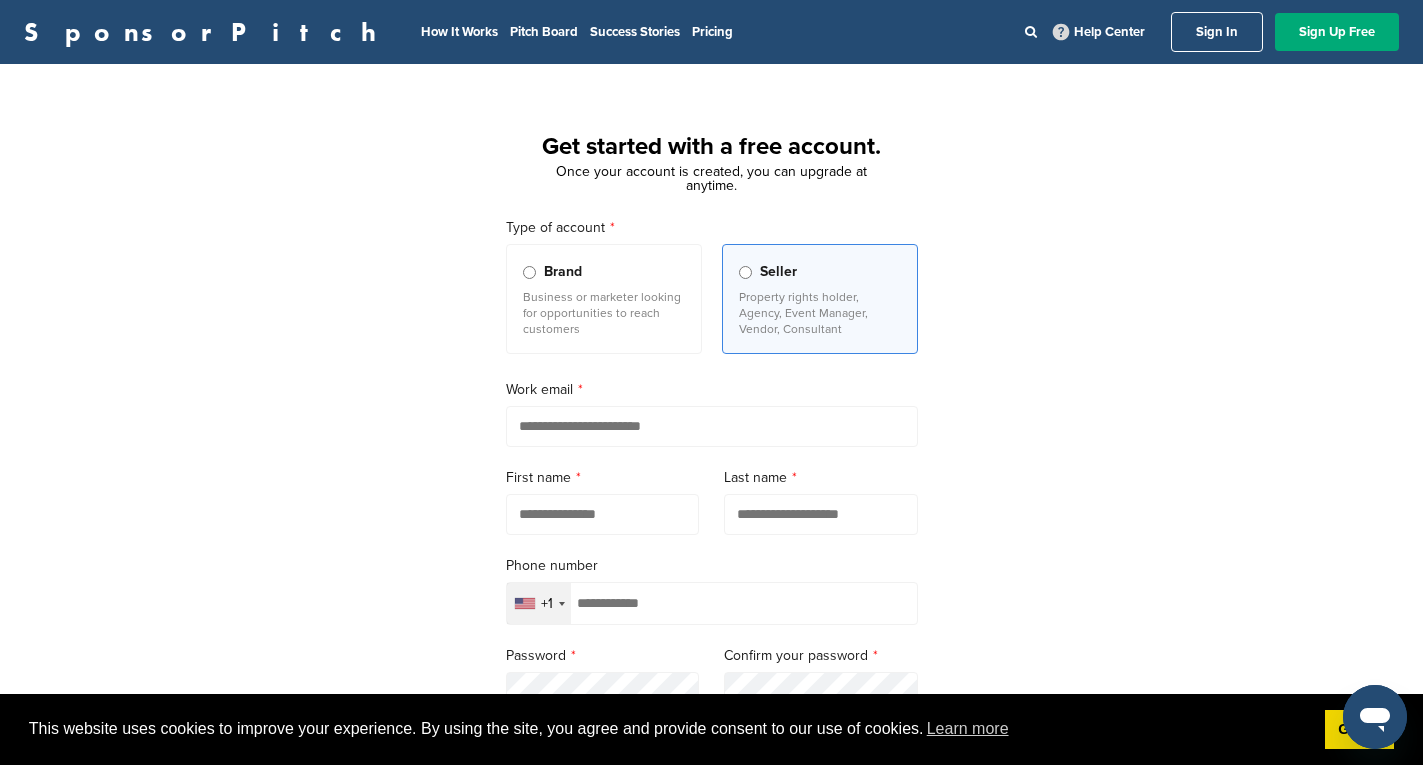 click on "Brand" at bounding box center [563, 272] 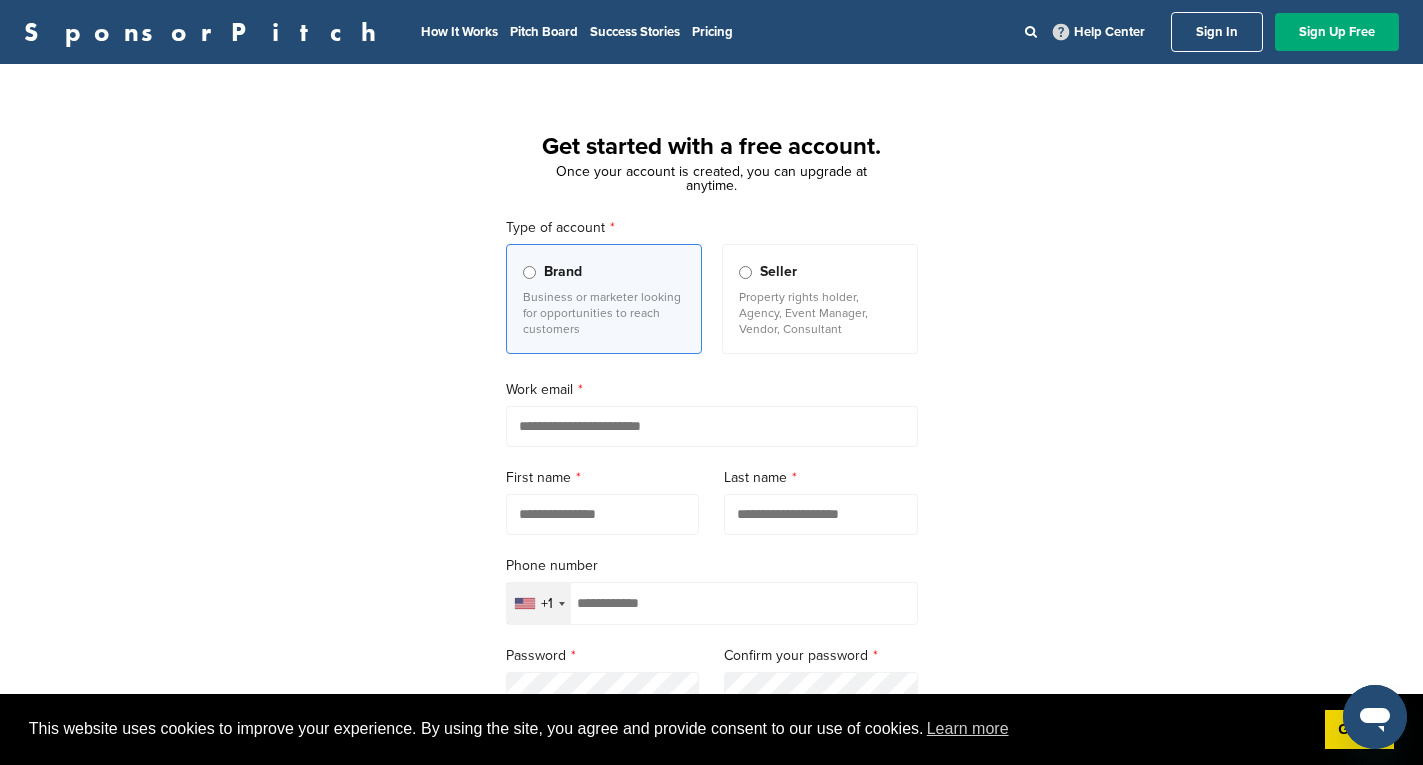 click on "Seller" at bounding box center [778, 272] 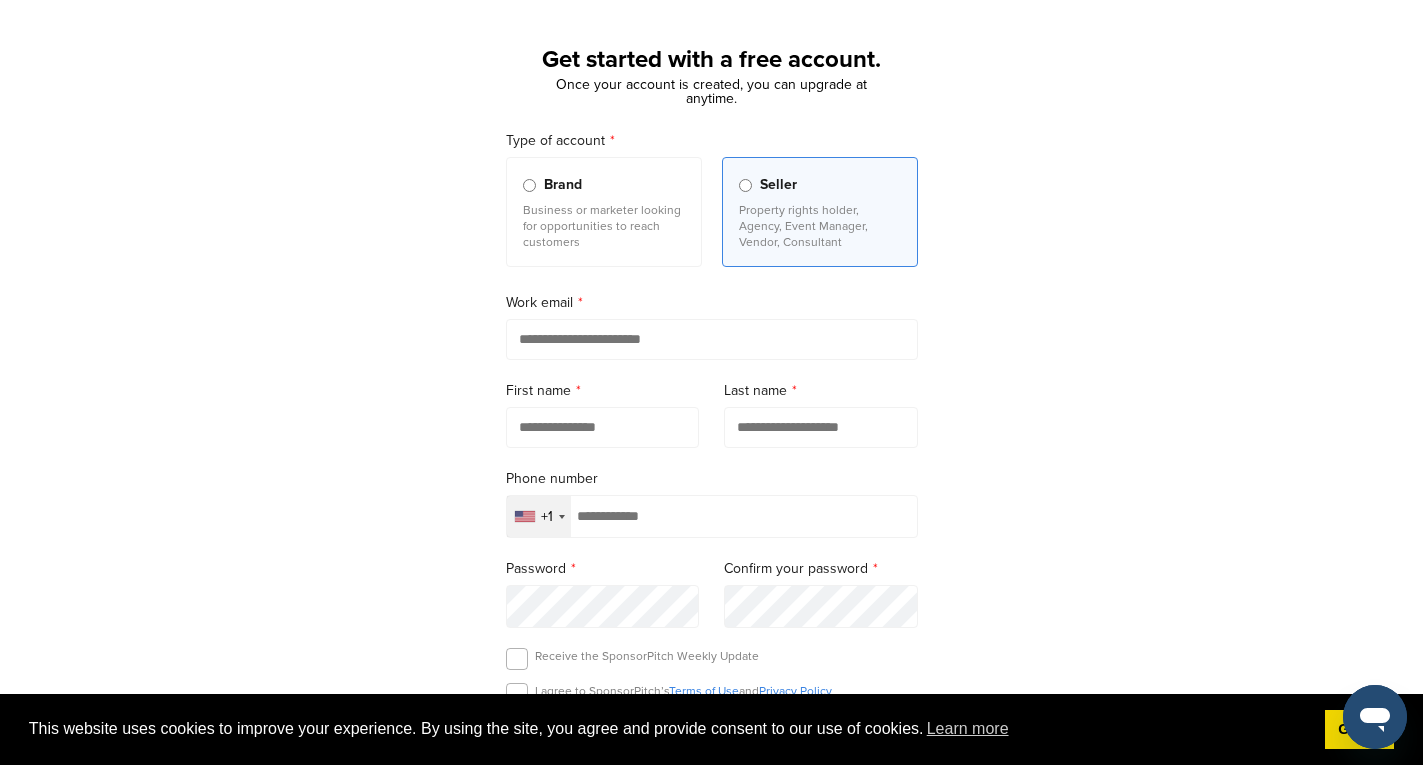 scroll, scrollTop: 89, scrollLeft: 0, axis: vertical 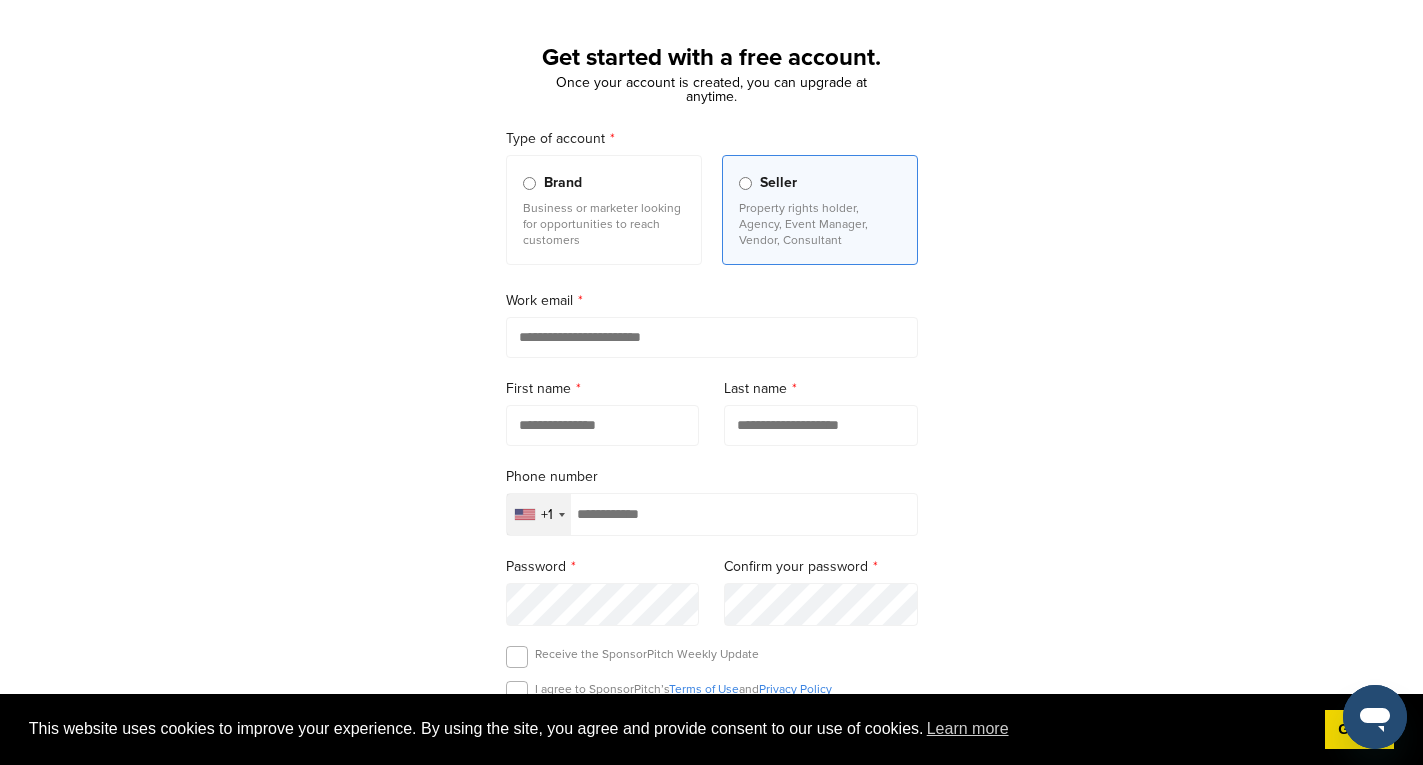 click at bounding box center (712, 337) 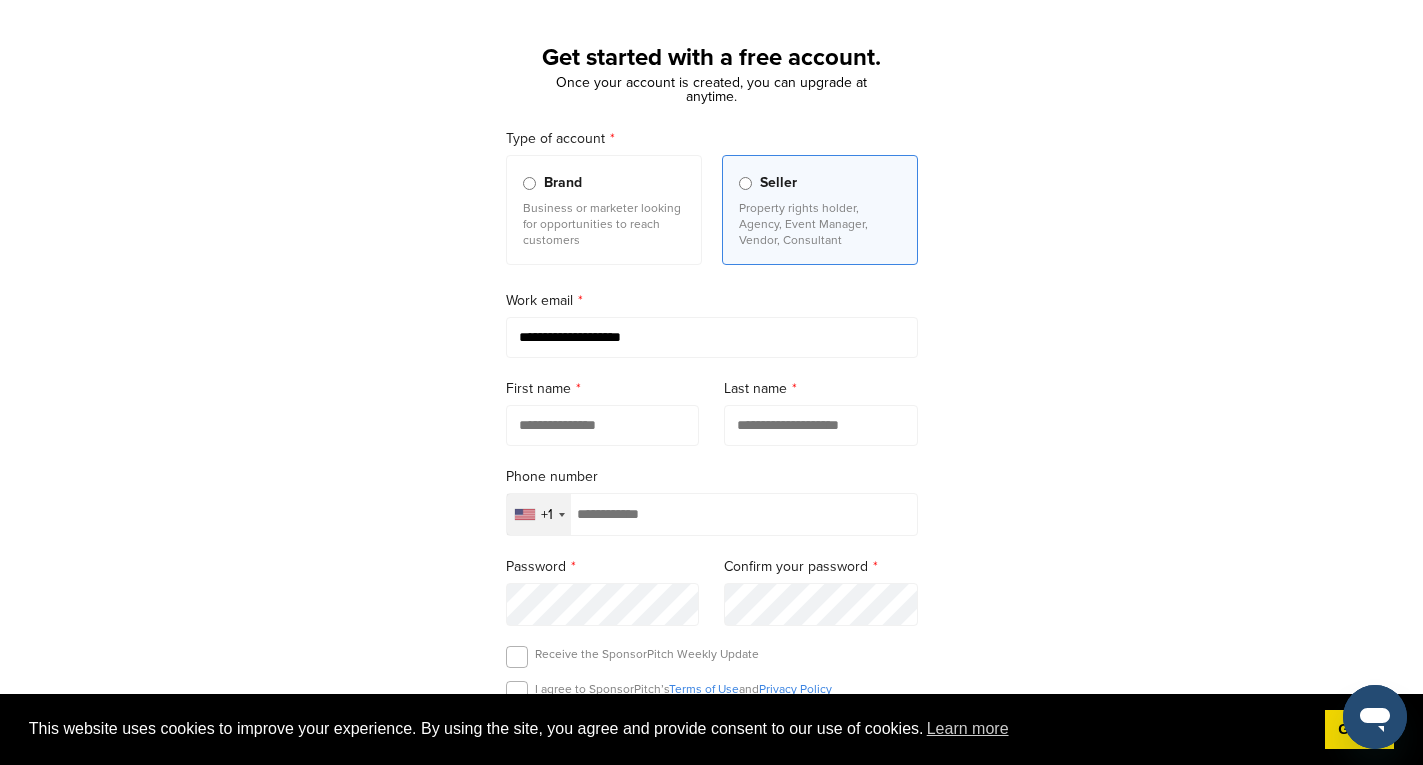 type on "**********" 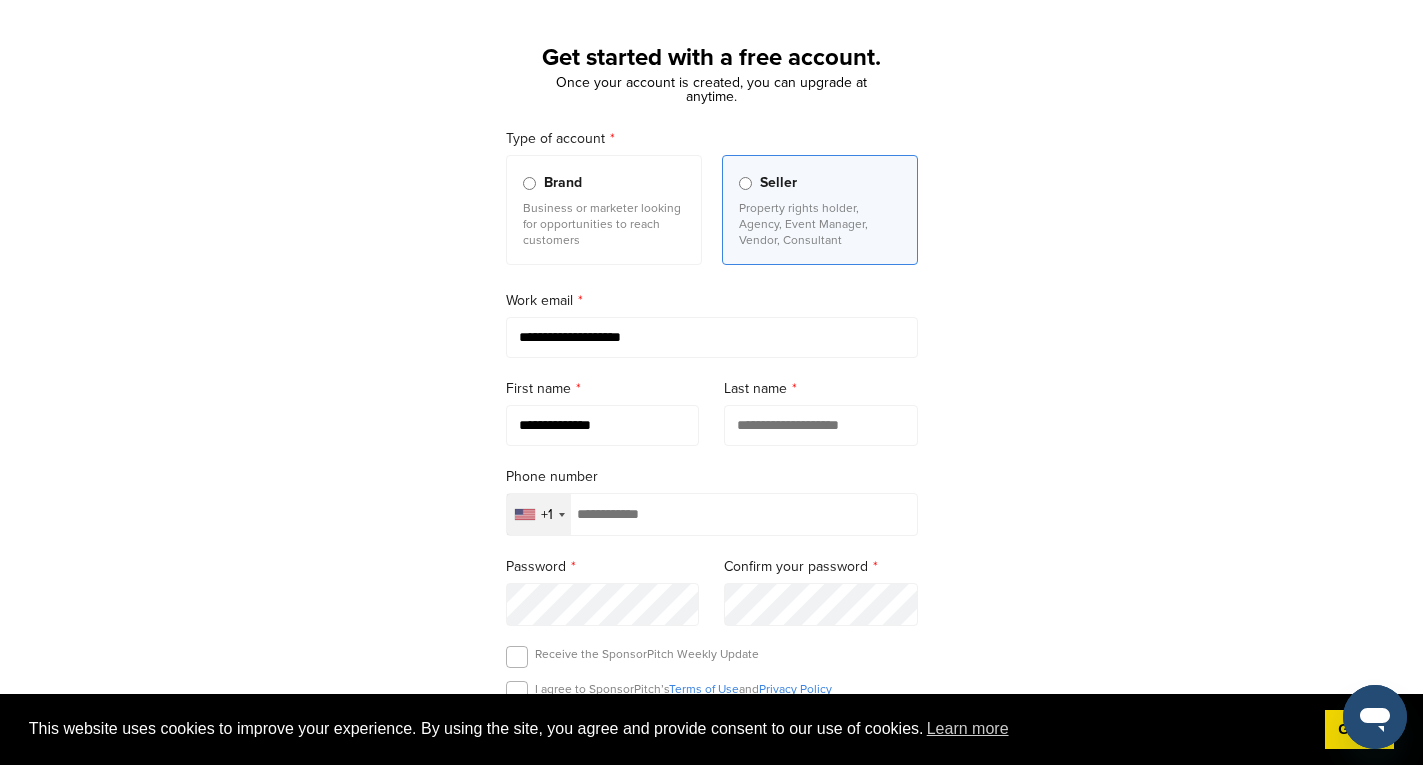 click at bounding box center [821, 425] 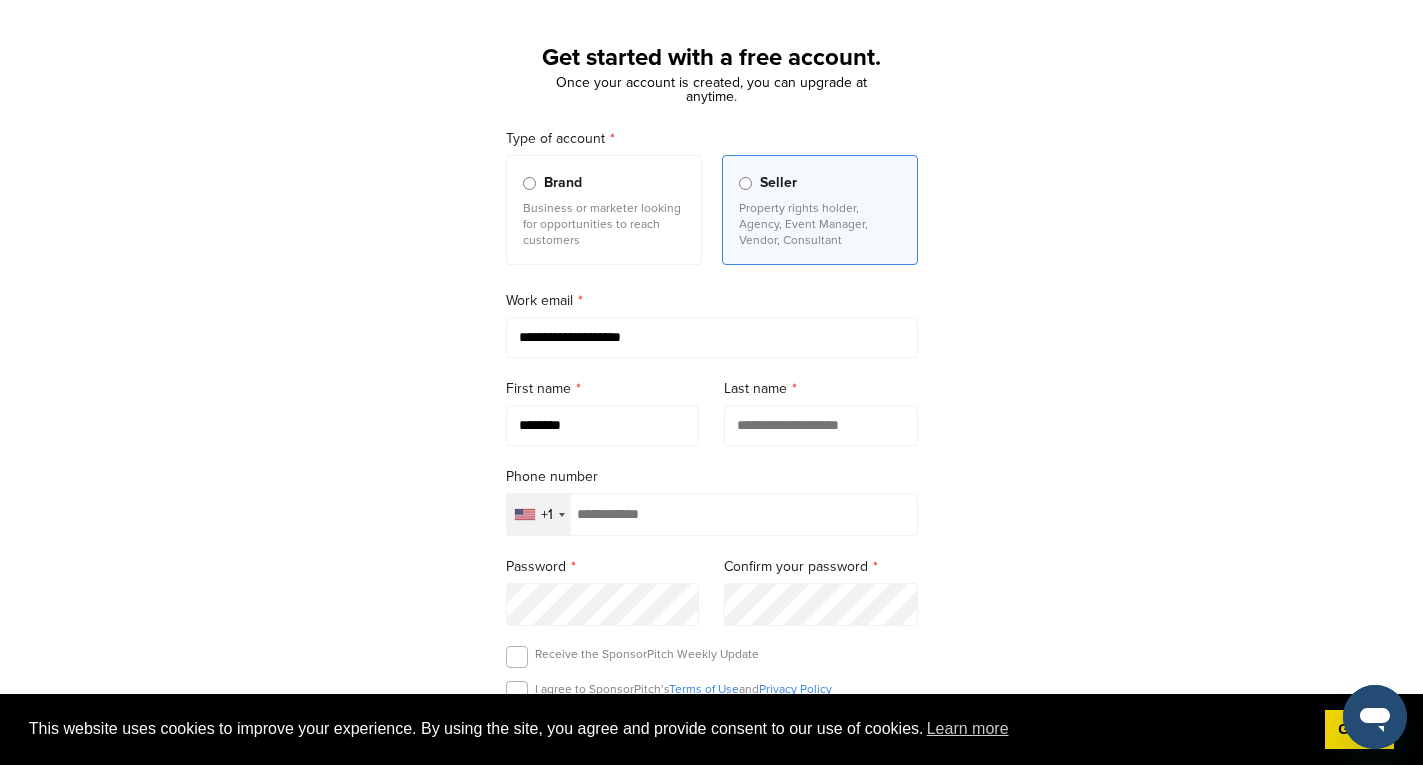 type on "*******" 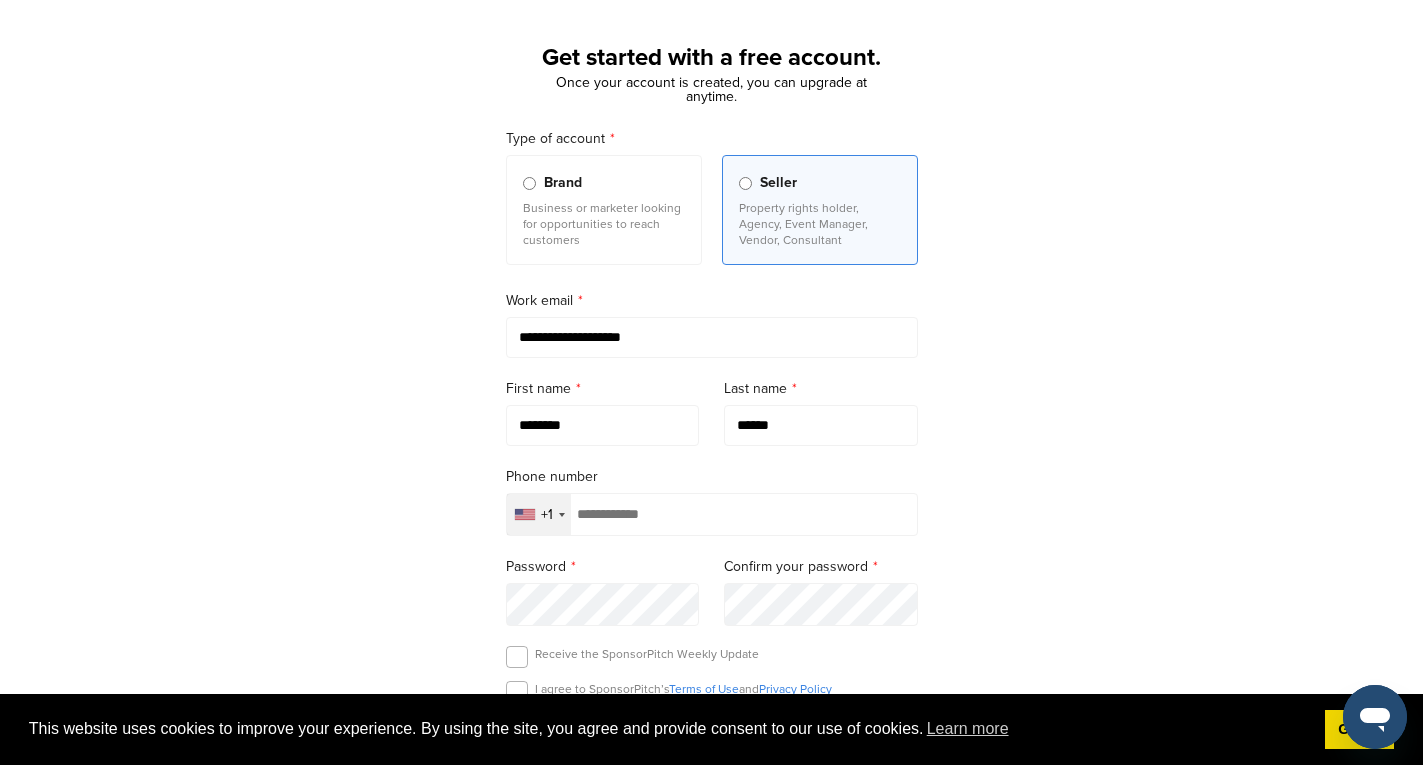 type on "******" 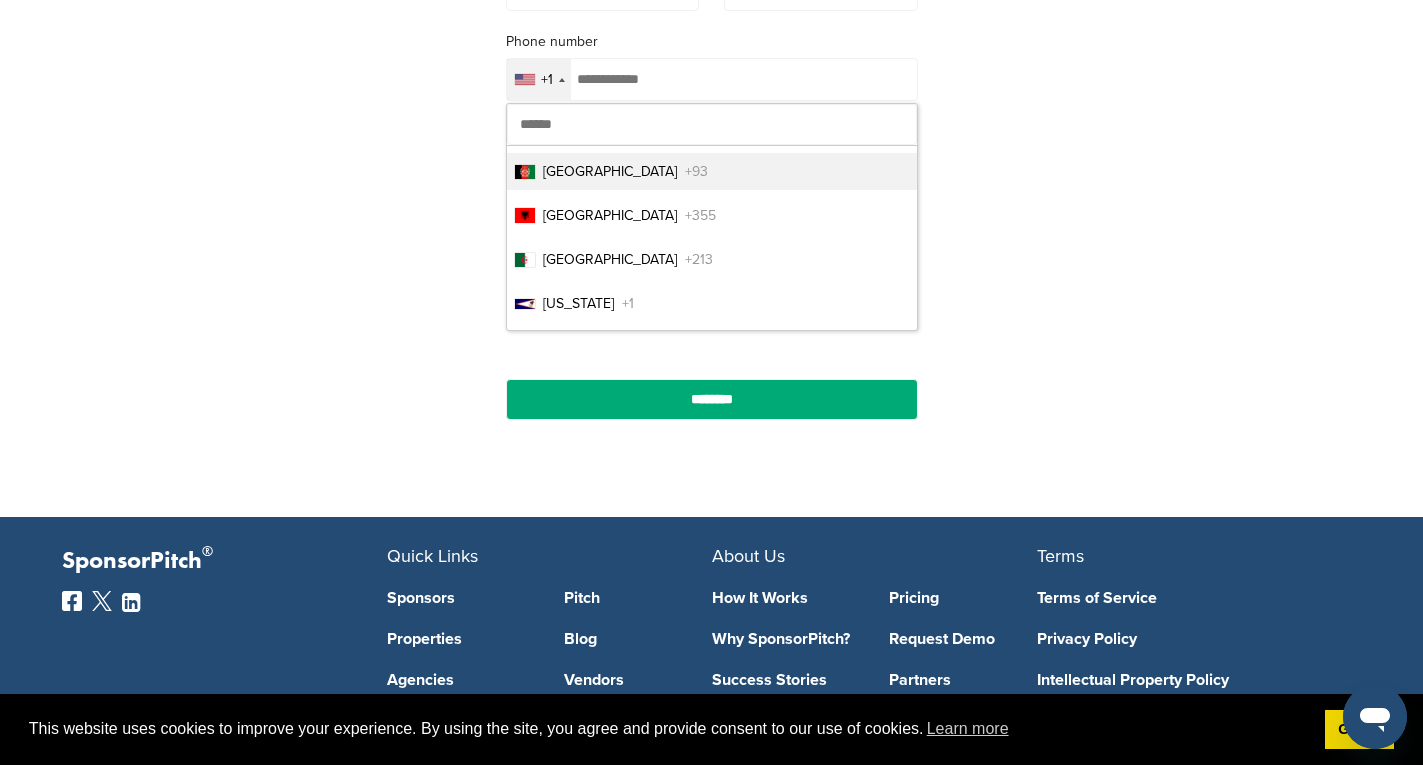 scroll, scrollTop: 525, scrollLeft: 0, axis: vertical 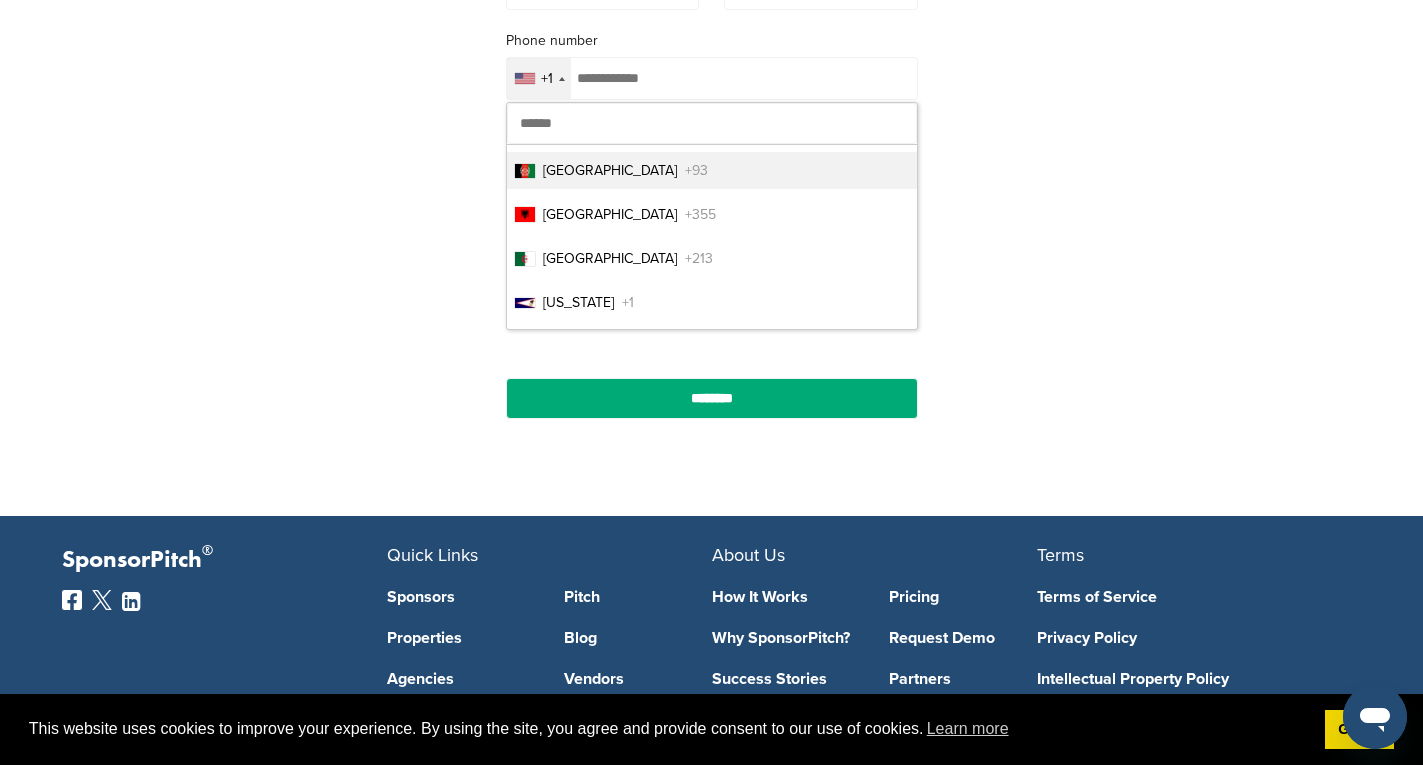 click at bounding box center [712, 123] 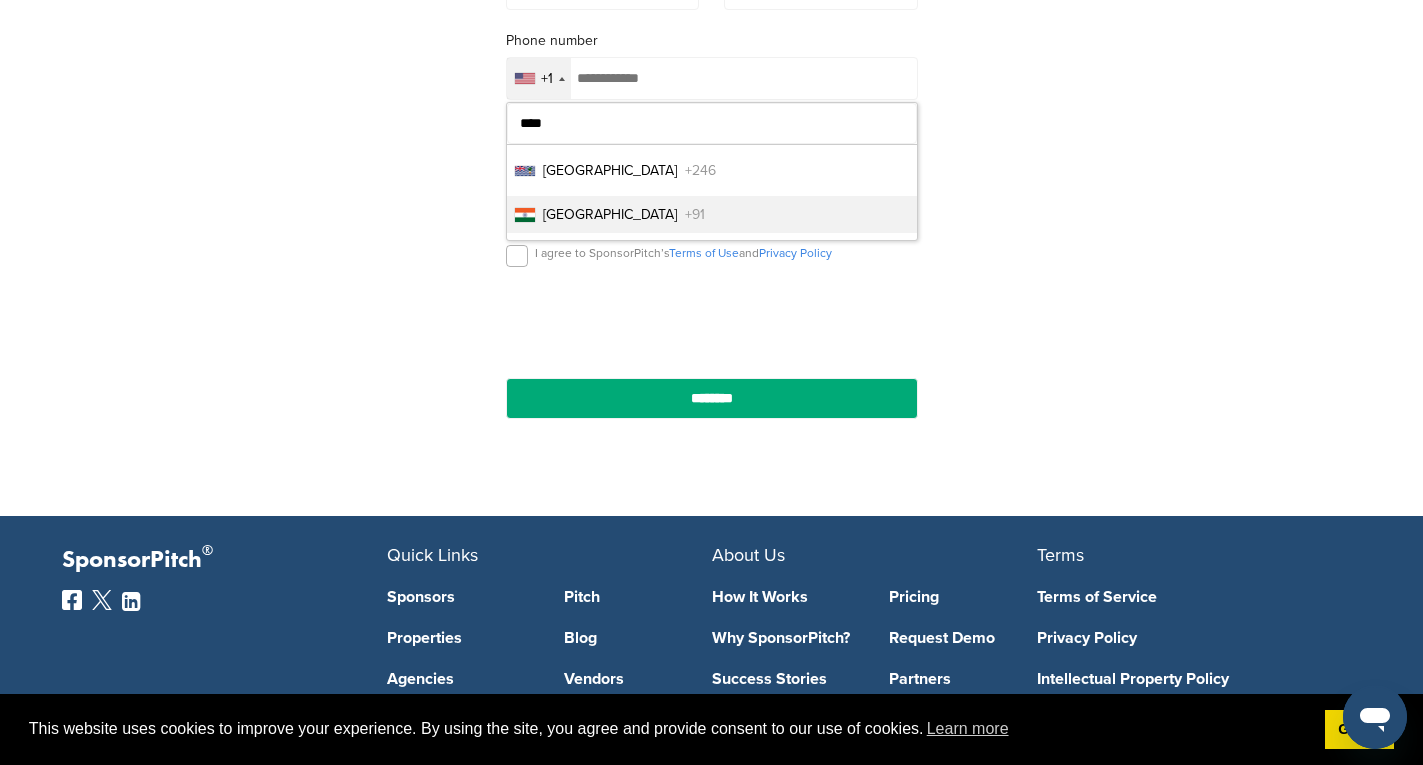 type on "****" 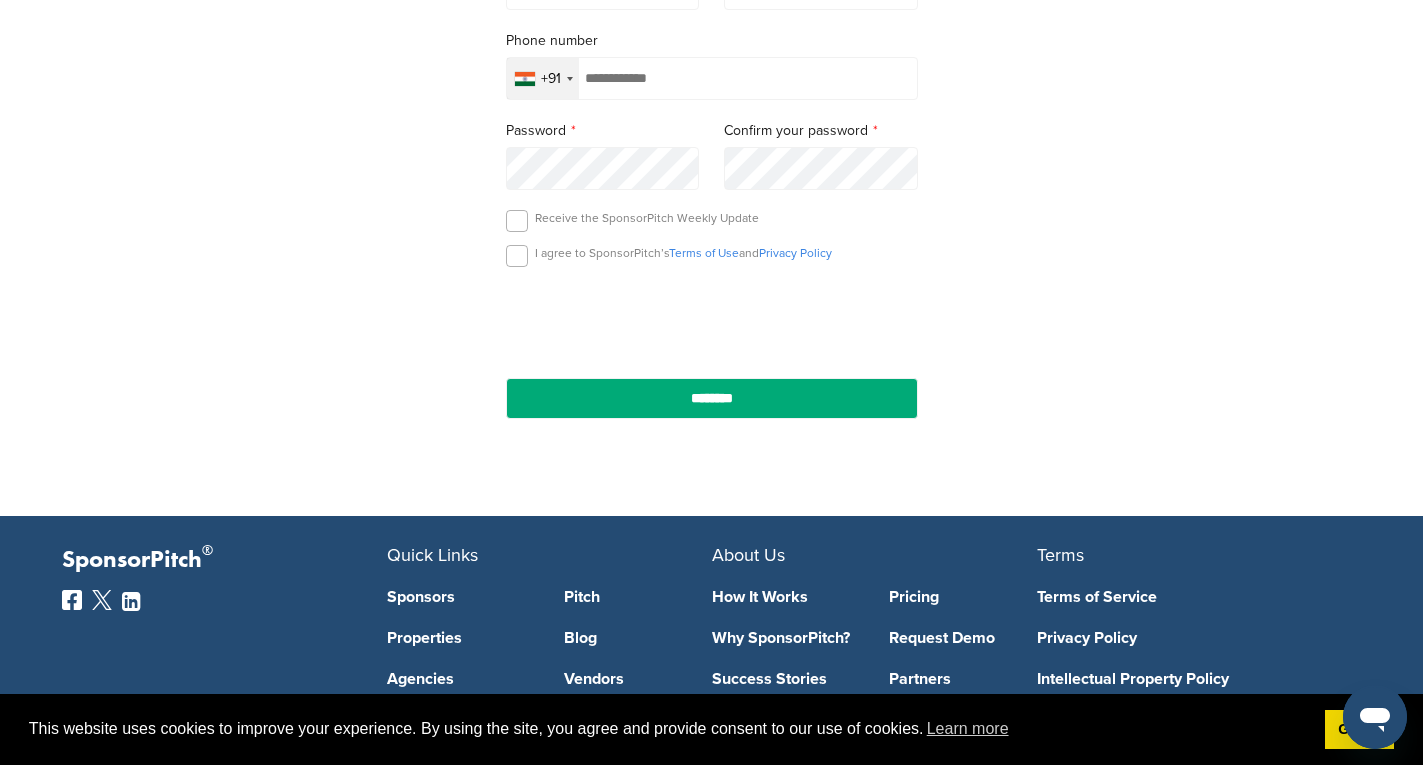 click at bounding box center [712, 78] 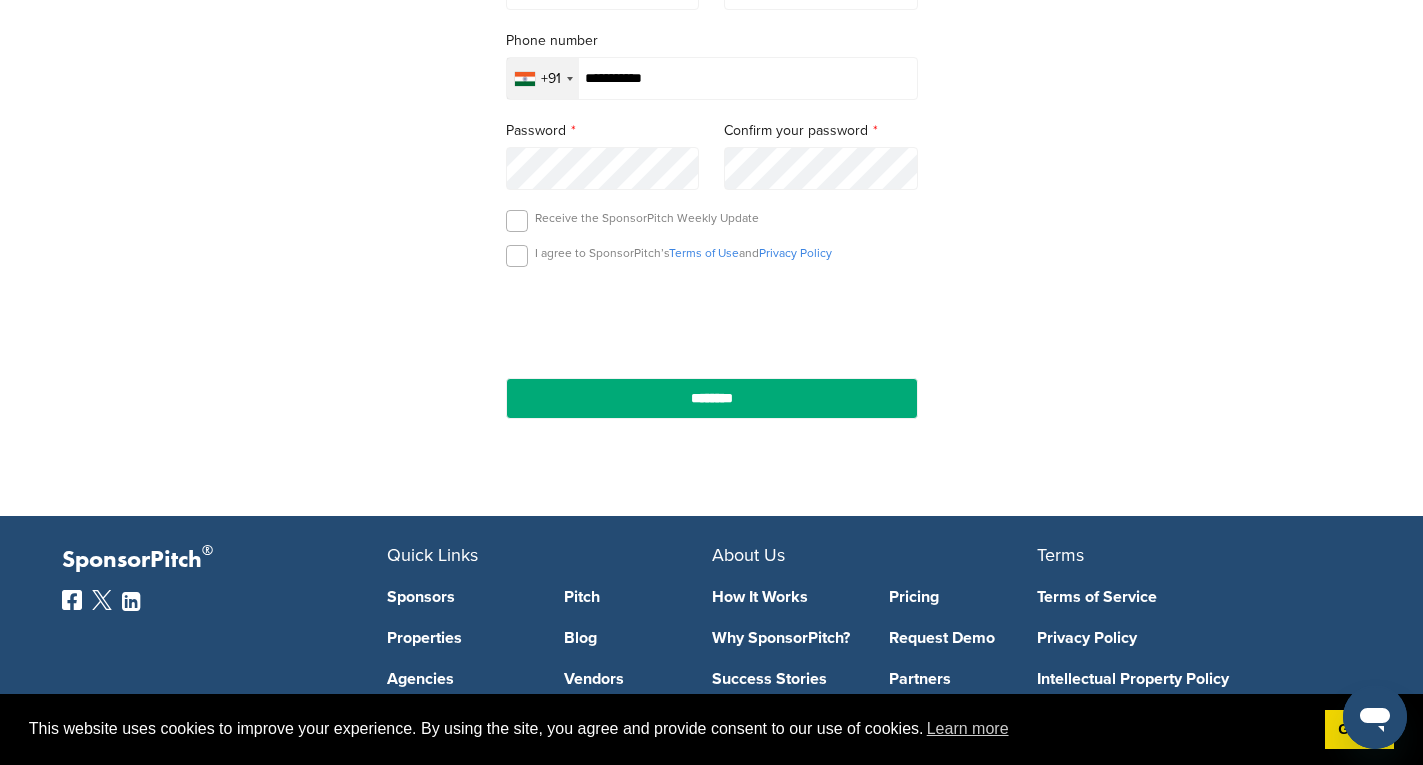 type on "**********" 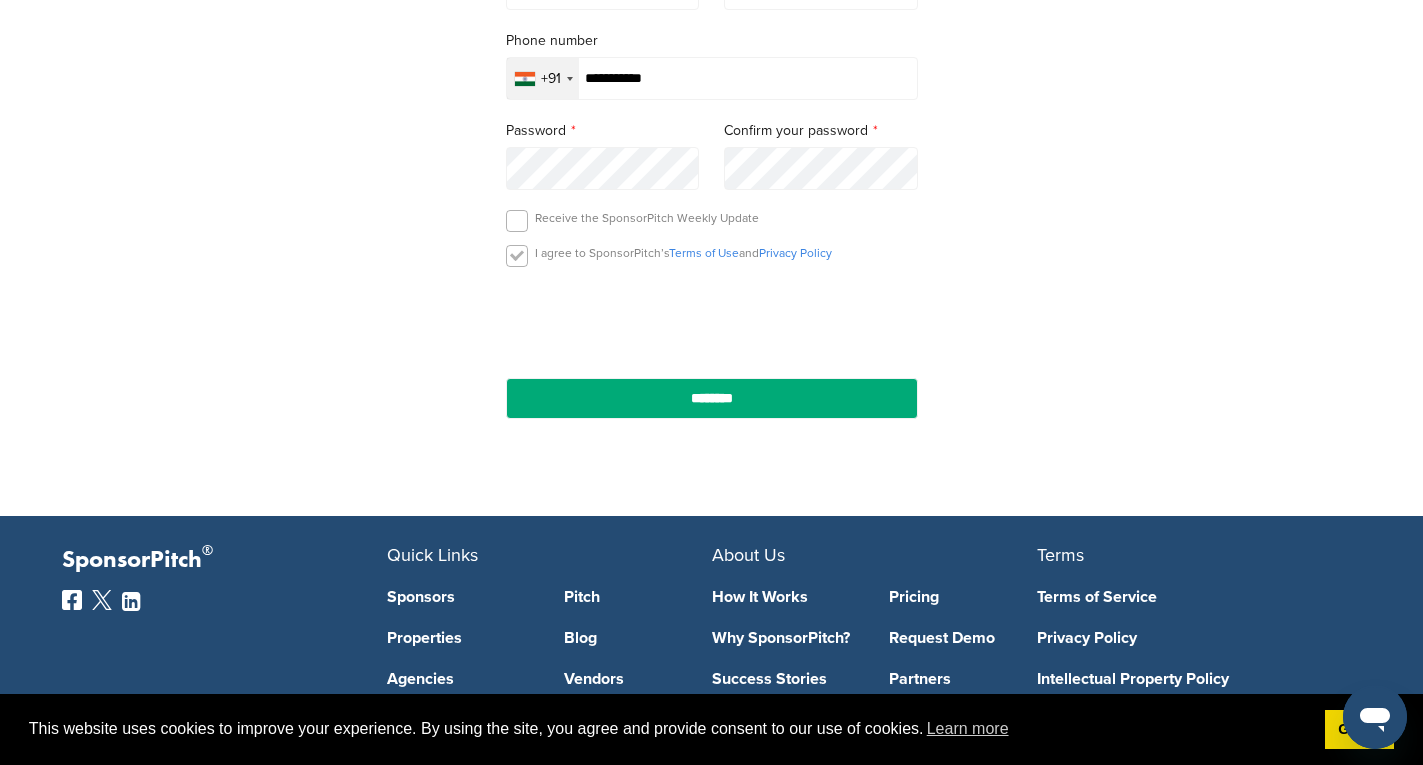 click at bounding box center (517, 256) 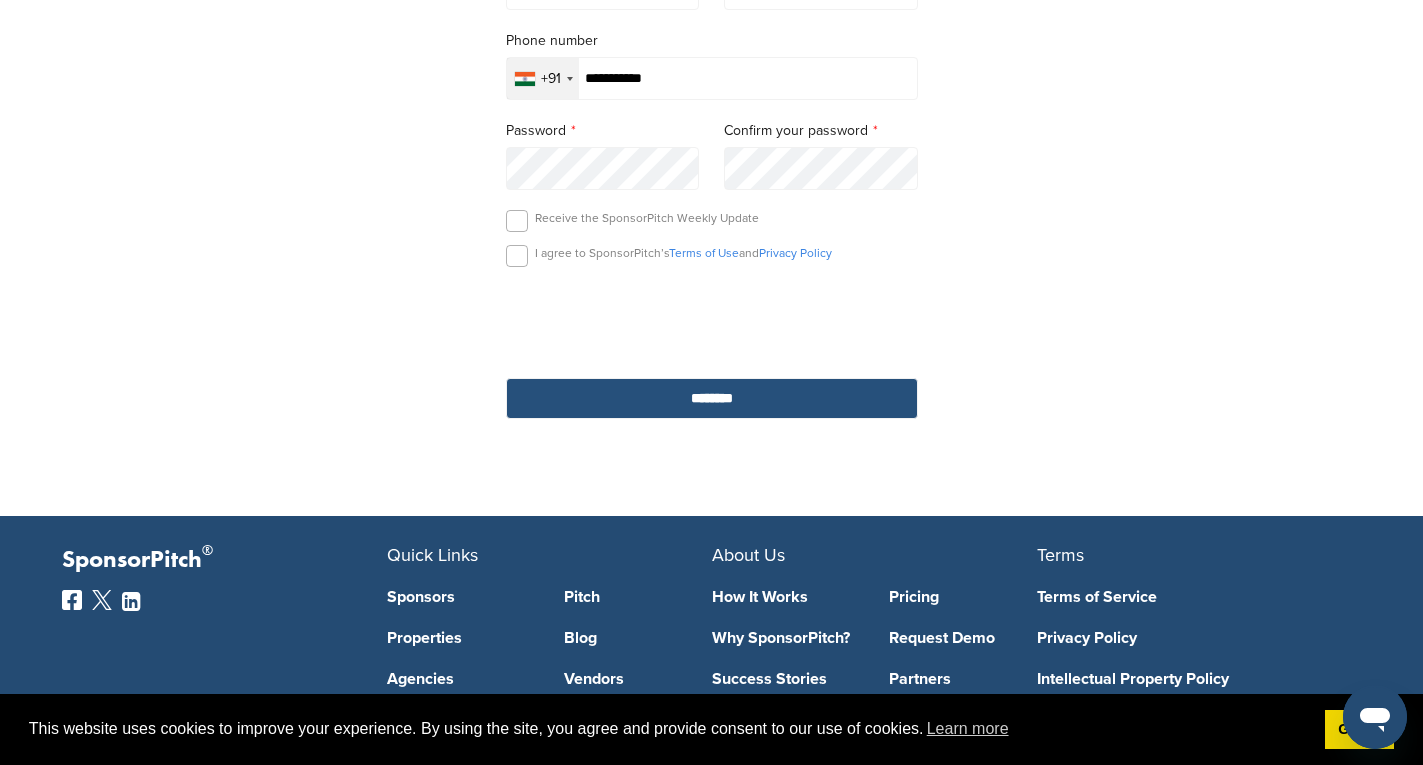 click on "********" at bounding box center (712, 398) 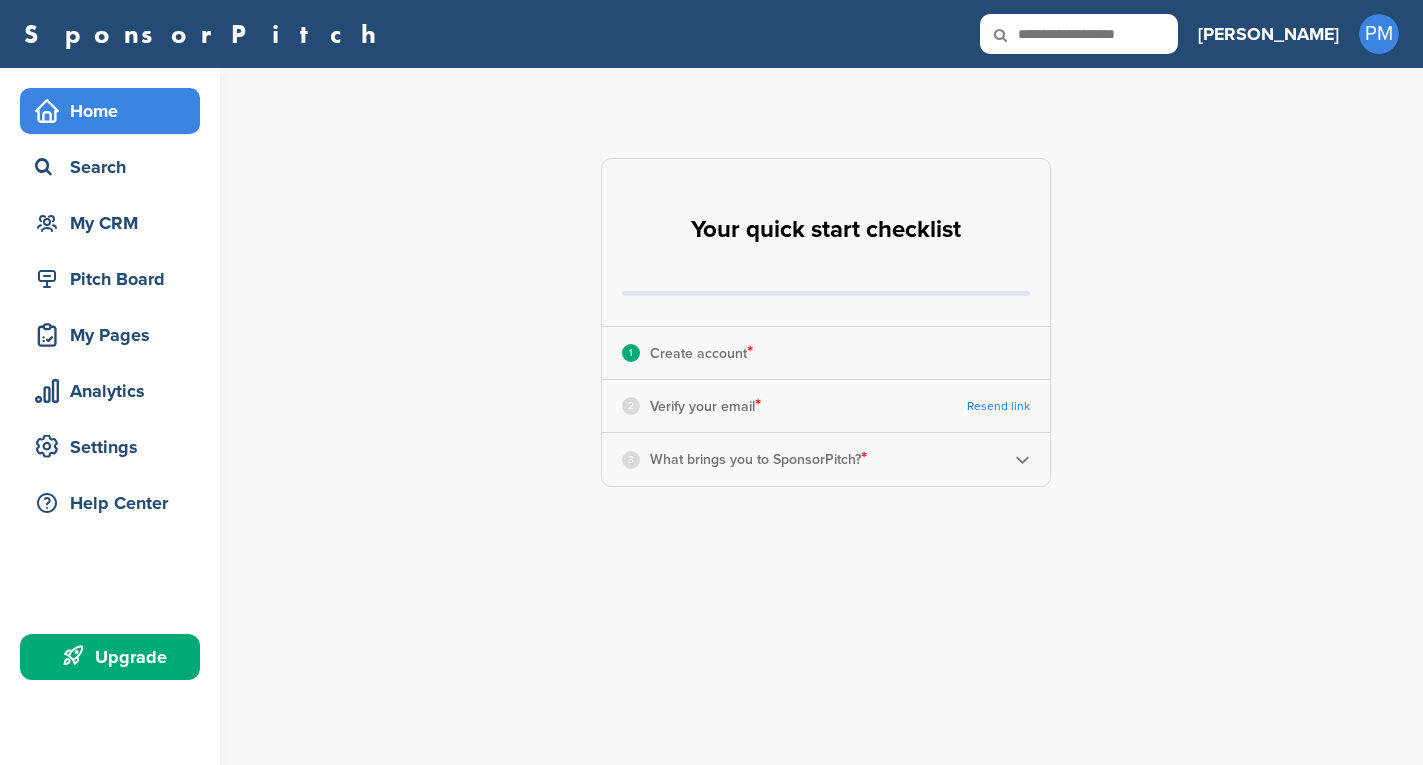 scroll, scrollTop: 0, scrollLeft: 0, axis: both 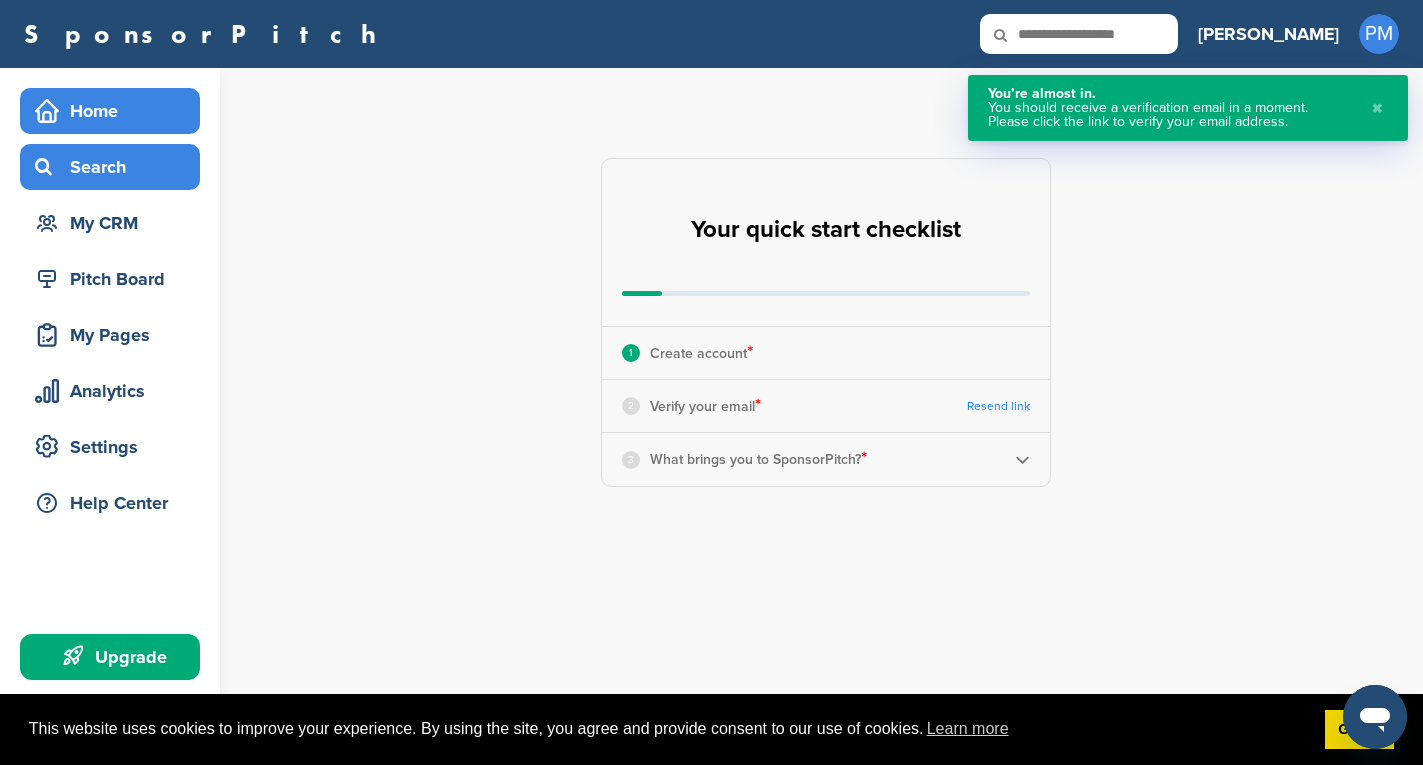 click on "Search" at bounding box center [115, 167] 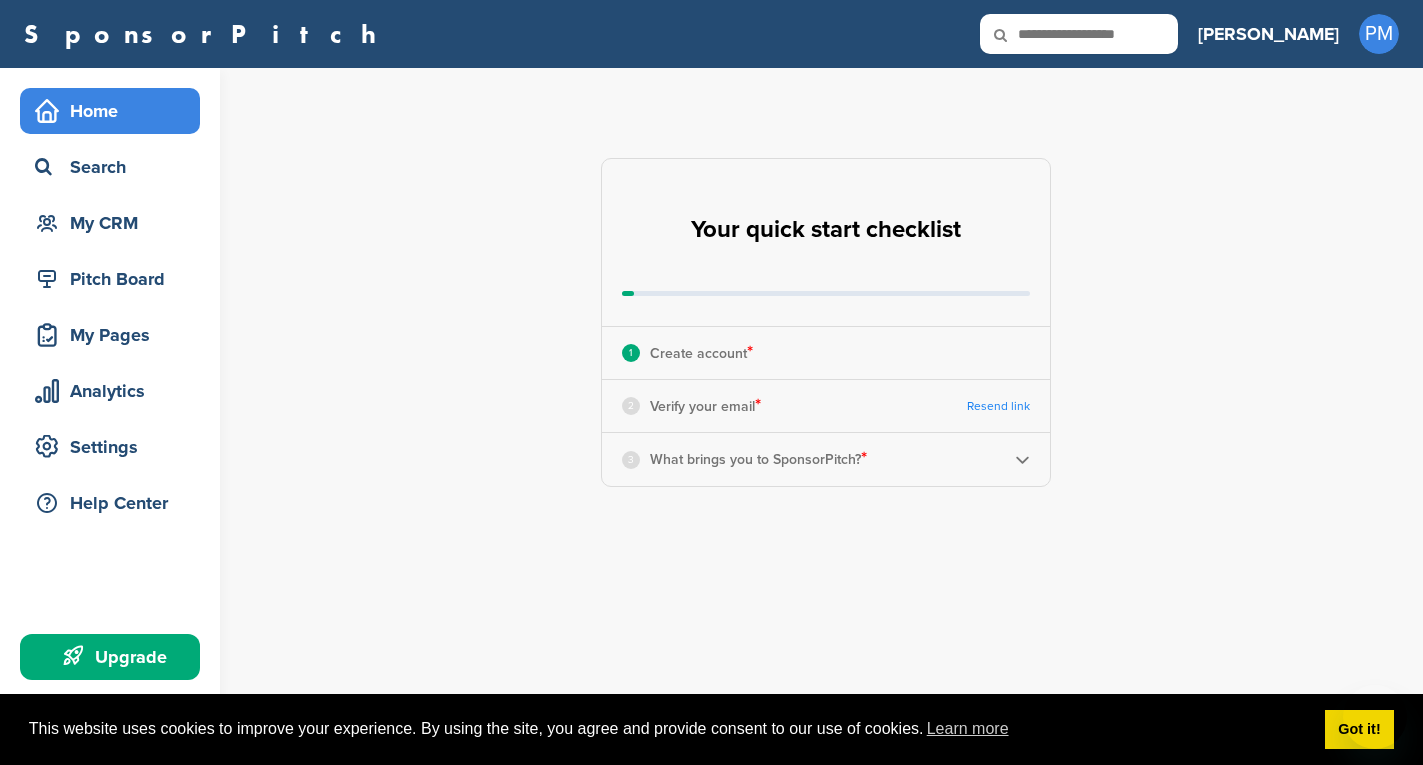 scroll, scrollTop: 0, scrollLeft: 0, axis: both 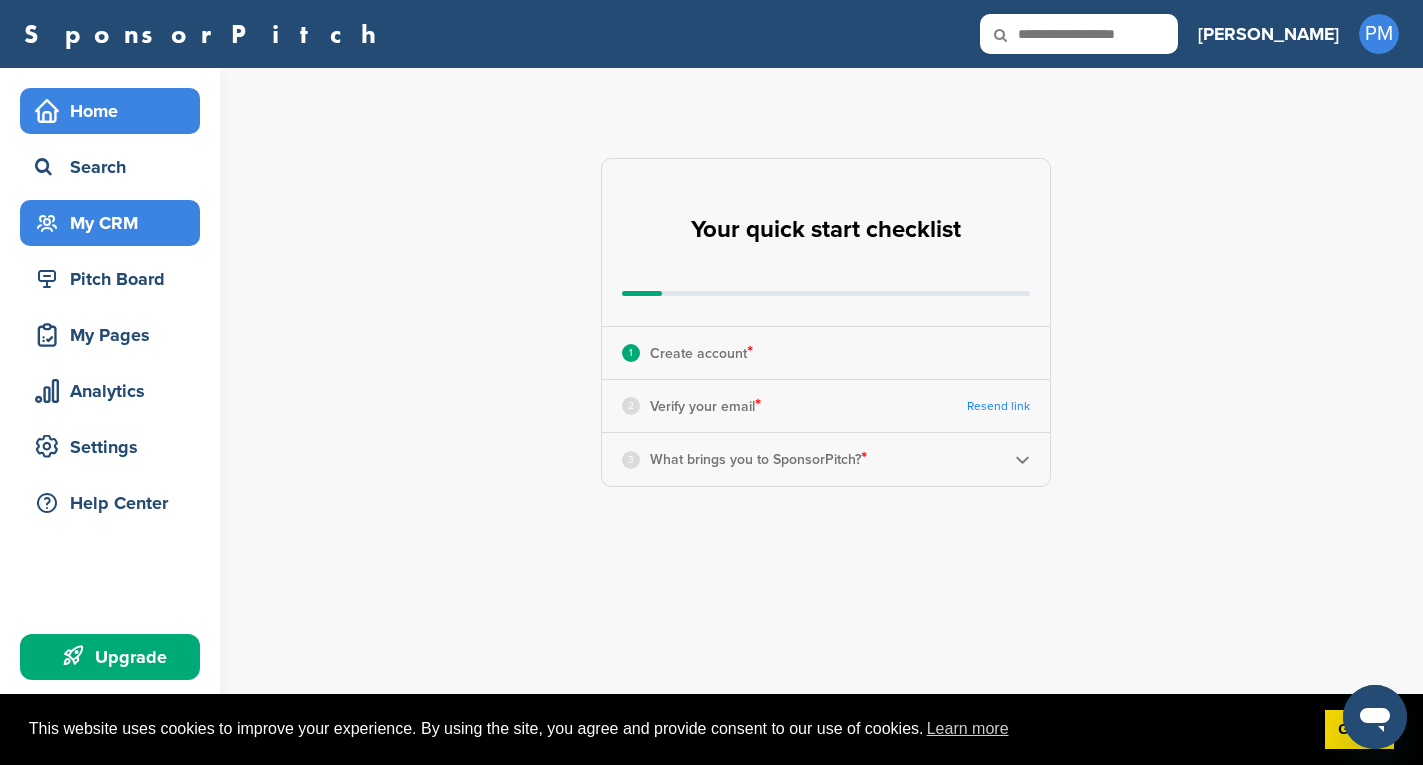 click on "My CRM" at bounding box center (115, 223) 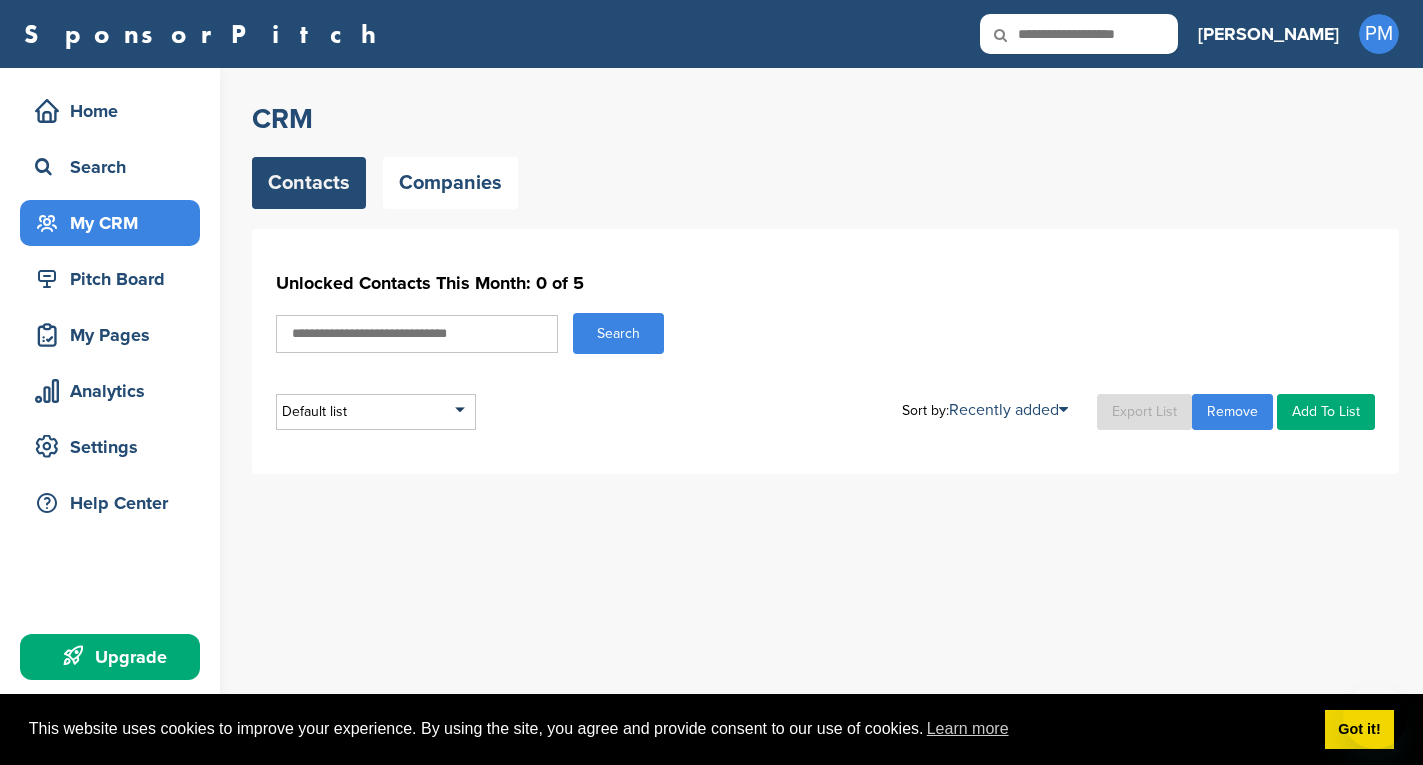 scroll, scrollTop: 0, scrollLeft: 0, axis: both 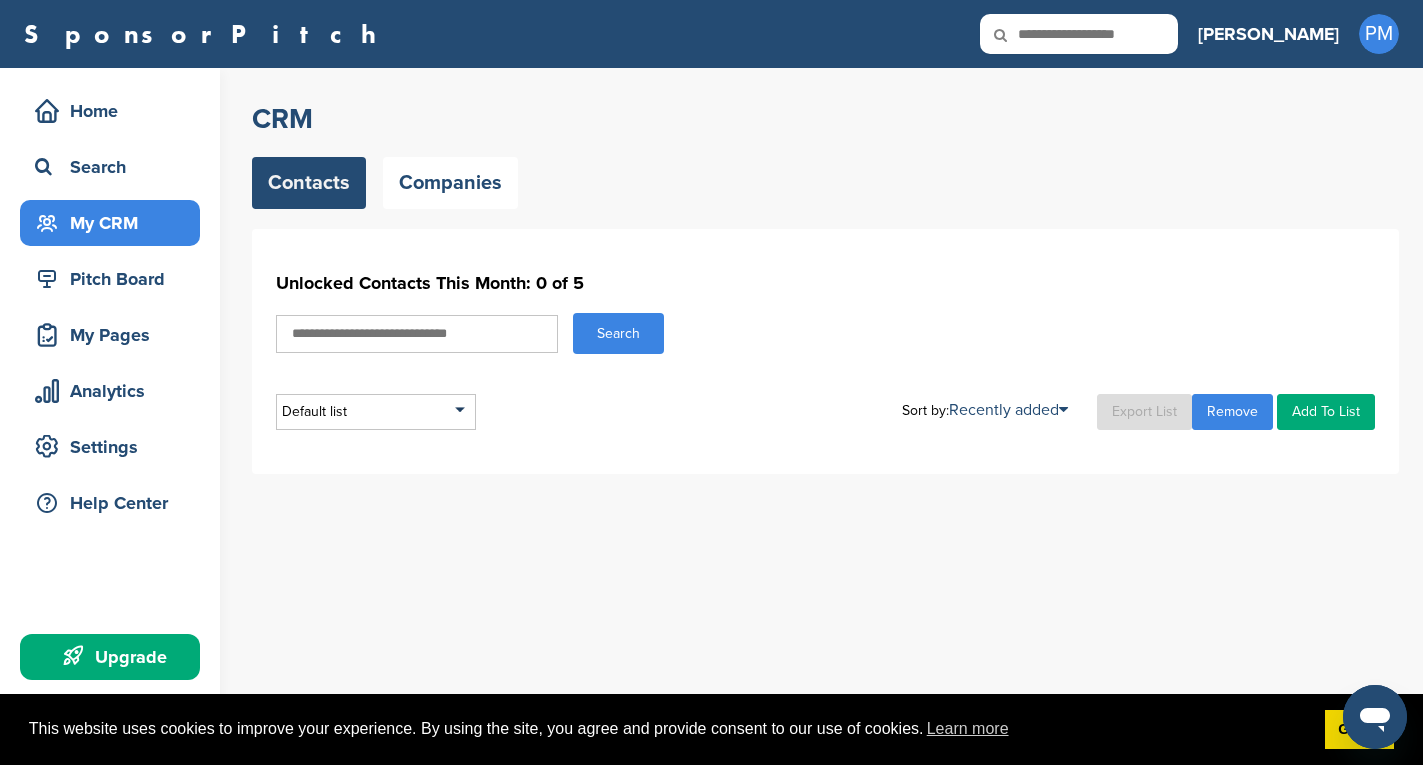 click at bounding box center [417, 334] 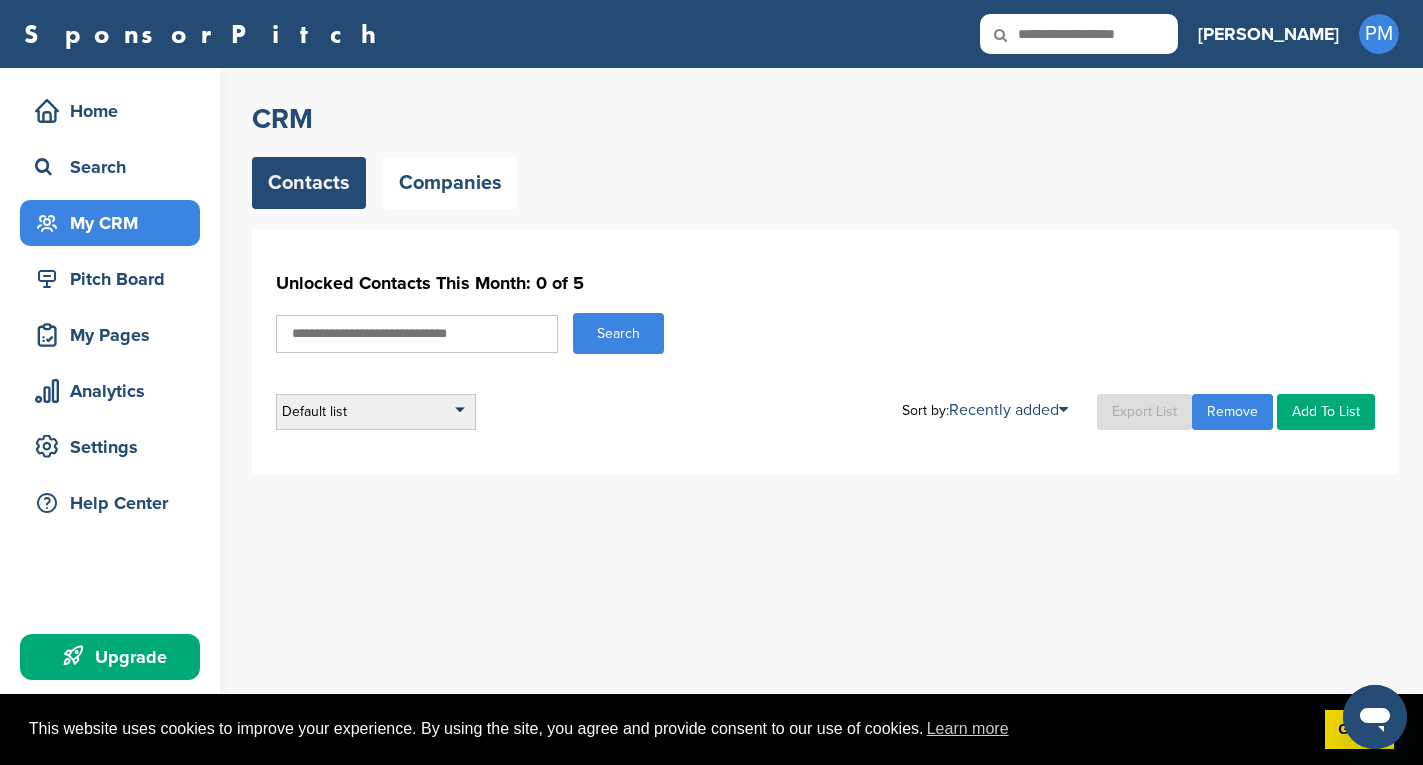click on "Default list" at bounding box center [376, 412] 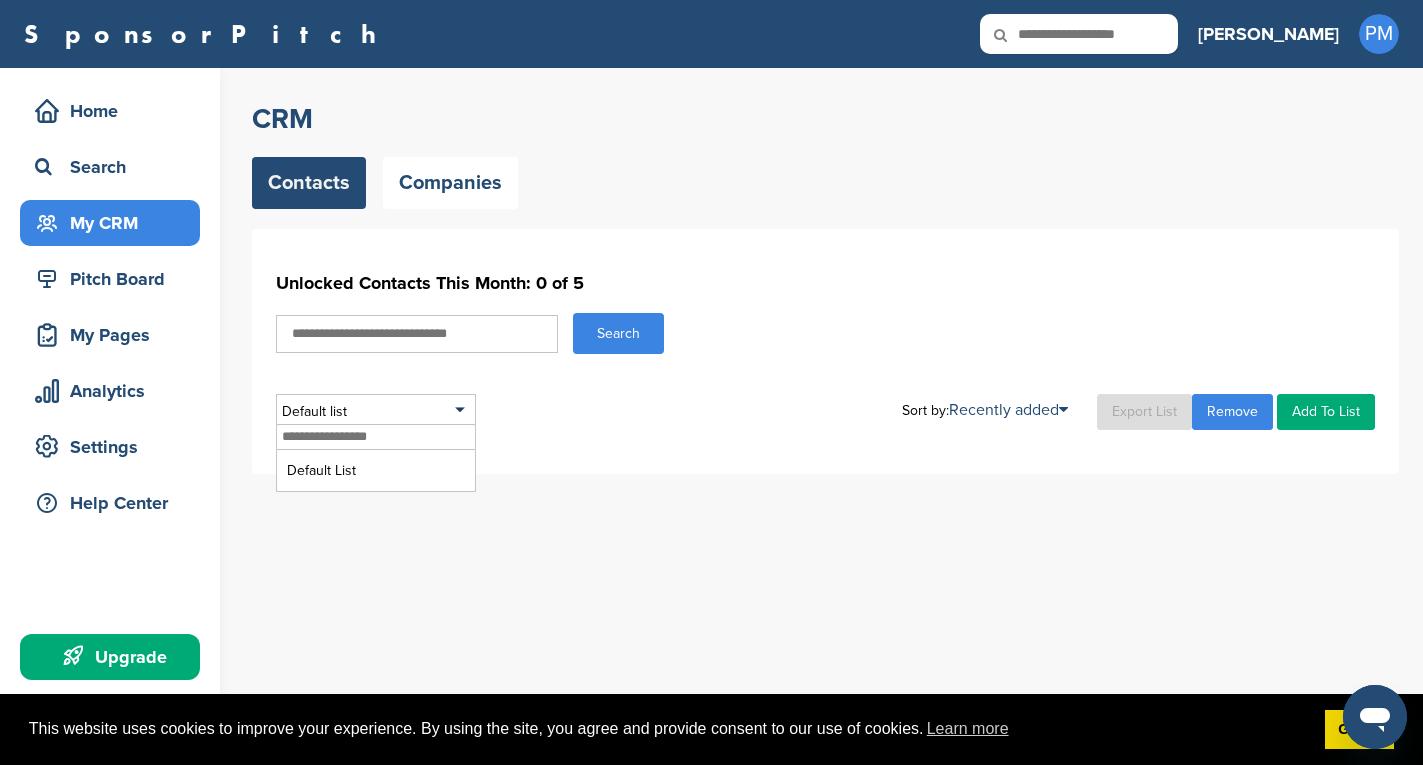 click on "Unlocked Contacts This Month:
0
of 5
Search
Default list
Default List
Sort by:
Recently added
Last Viewed
Company Name
Stage
Recently added
Export List
Remove
Add To List
Upgrade to Professional or Agency to export your contacts" at bounding box center [825, 351] 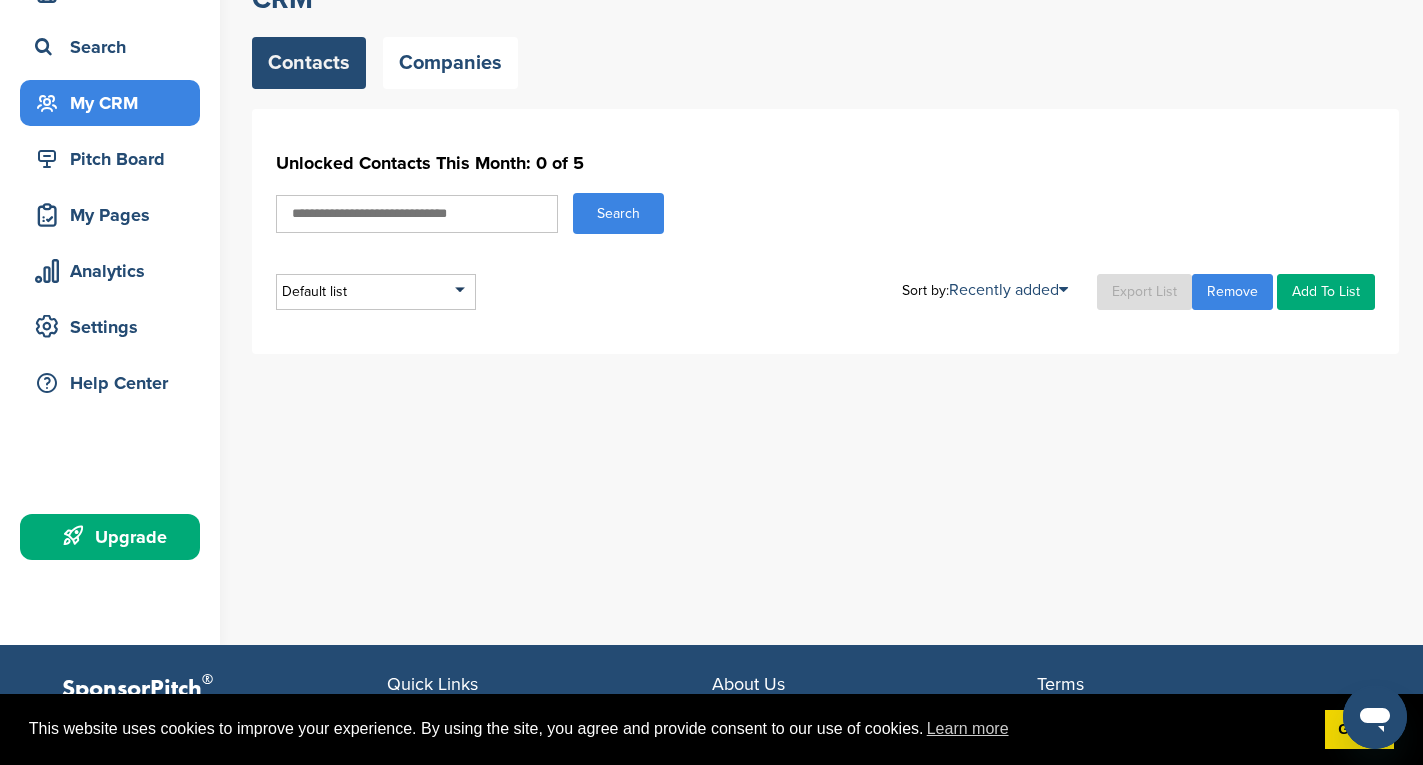 scroll, scrollTop: 125, scrollLeft: 0, axis: vertical 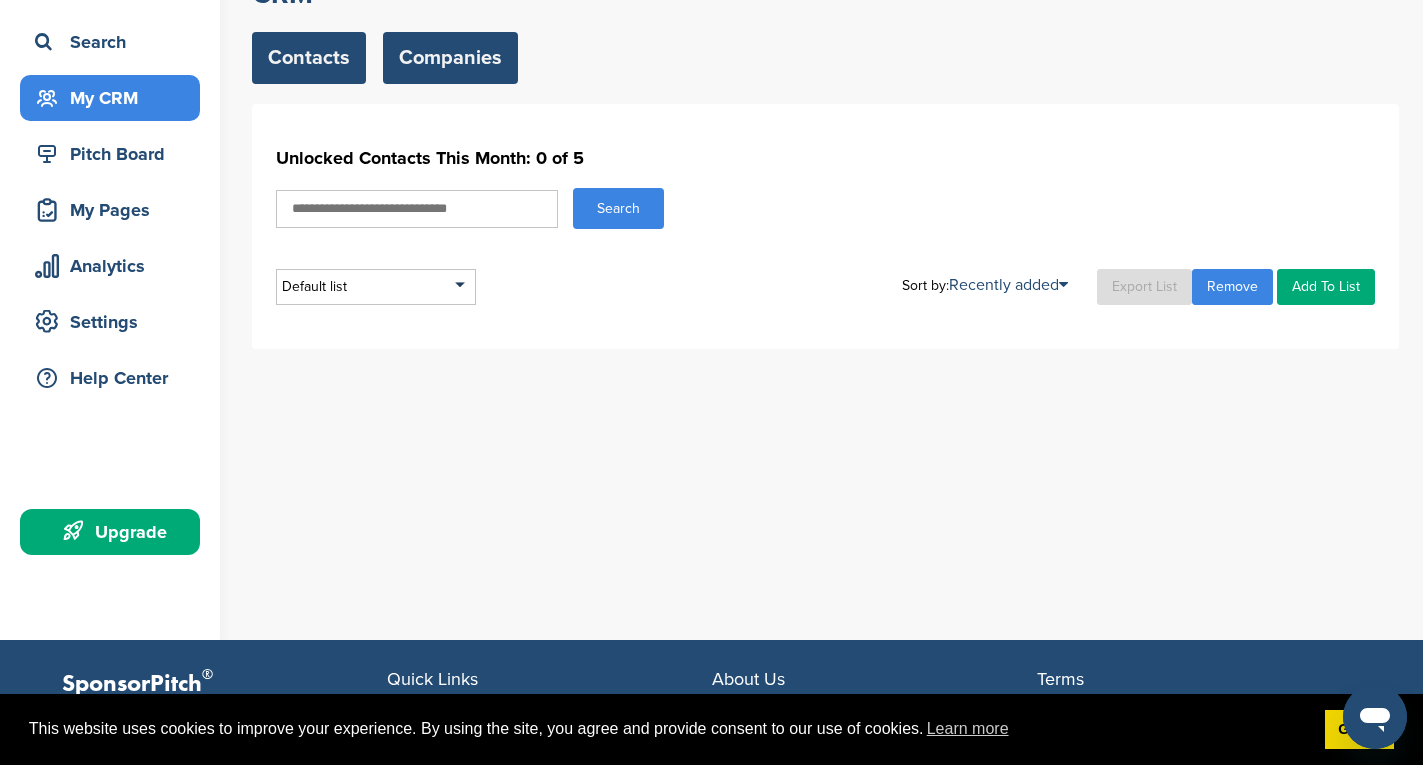 click on "Companies" at bounding box center [450, 58] 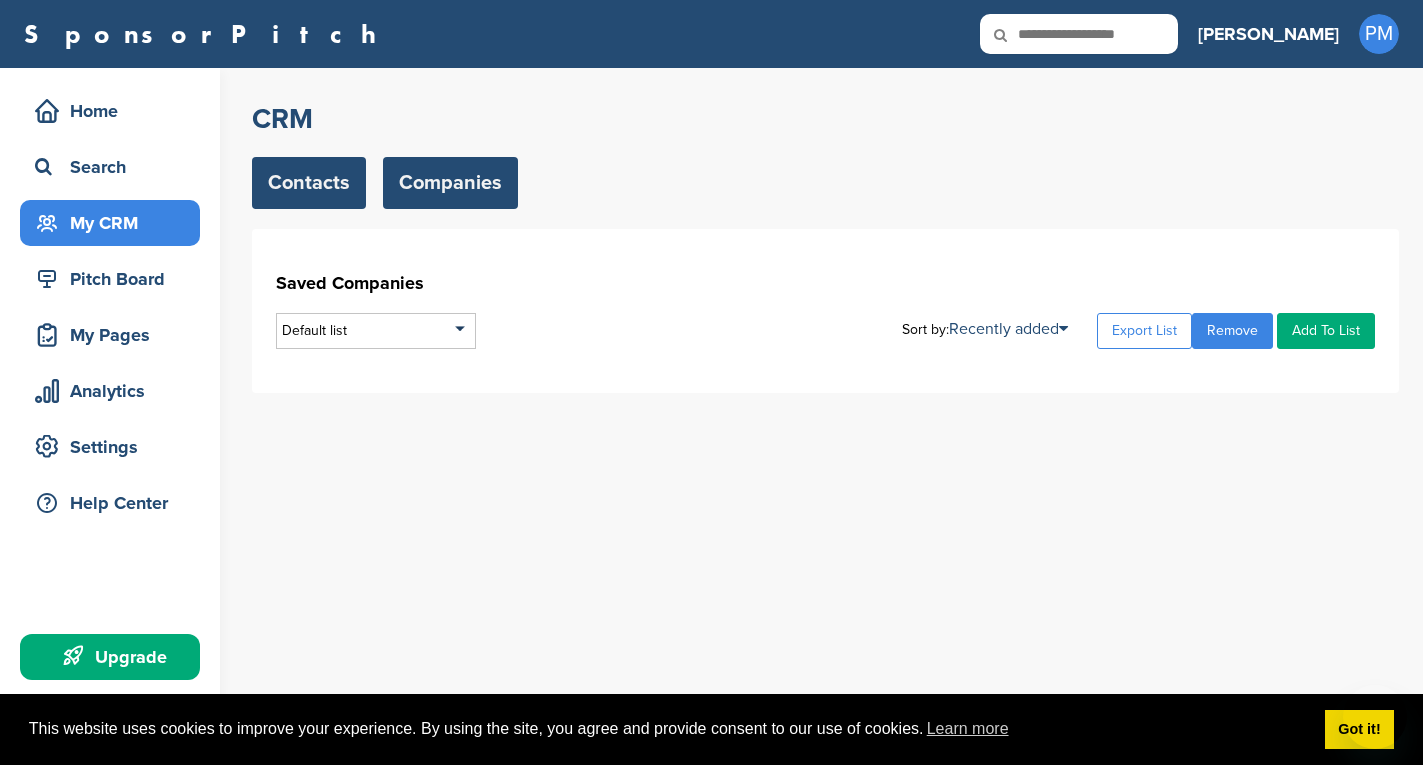 scroll, scrollTop: 0, scrollLeft: 0, axis: both 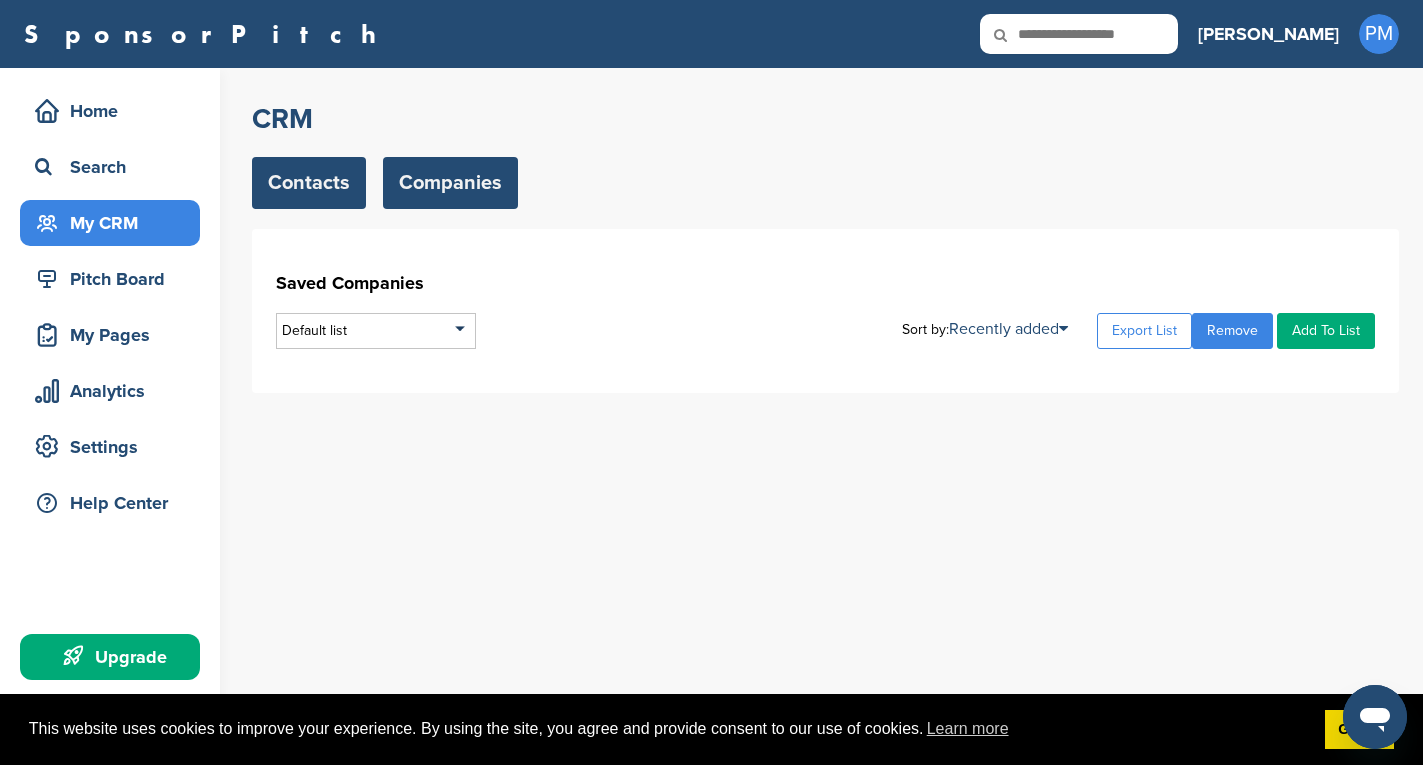 click on "Contacts" at bounding box center (309, 183) 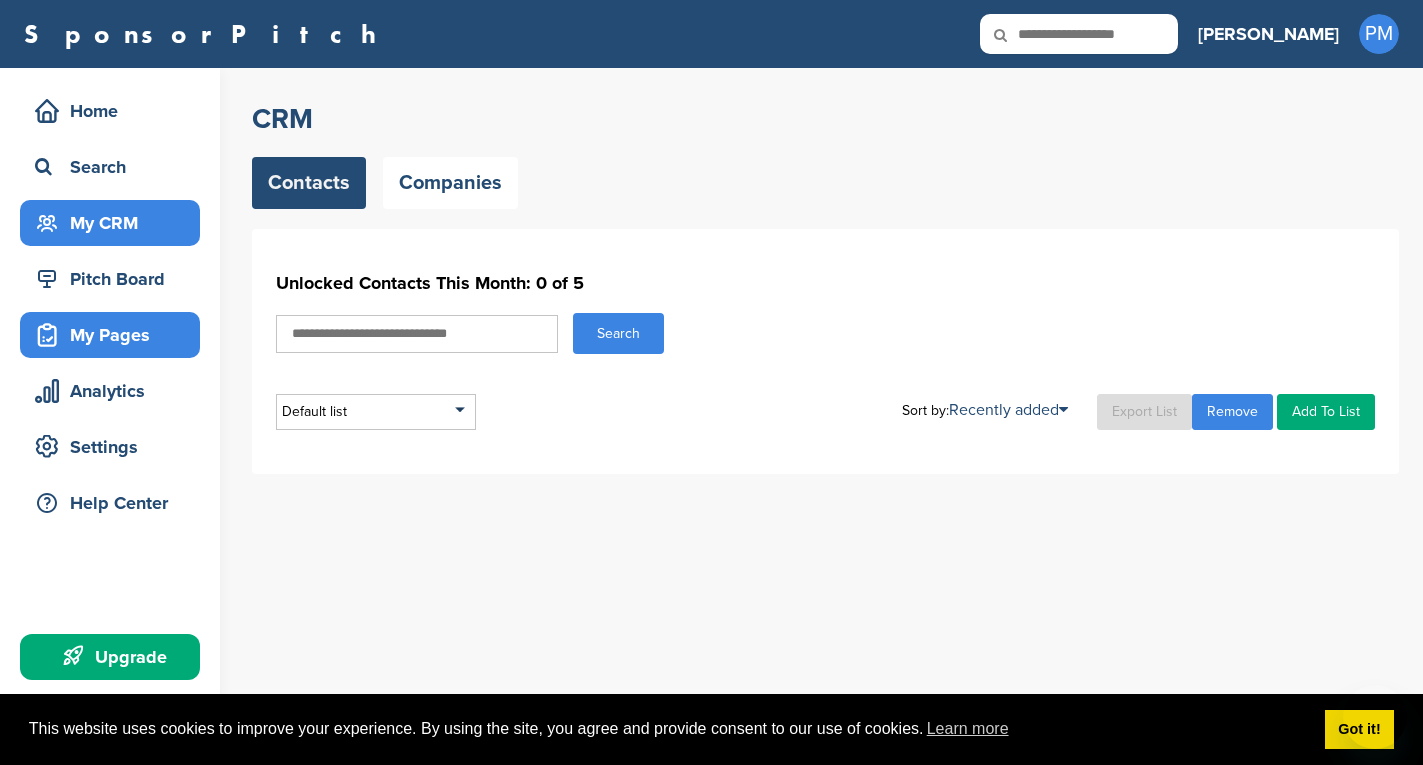 scroll, scrollTop: 0, scrollLeft: 0, axis: both 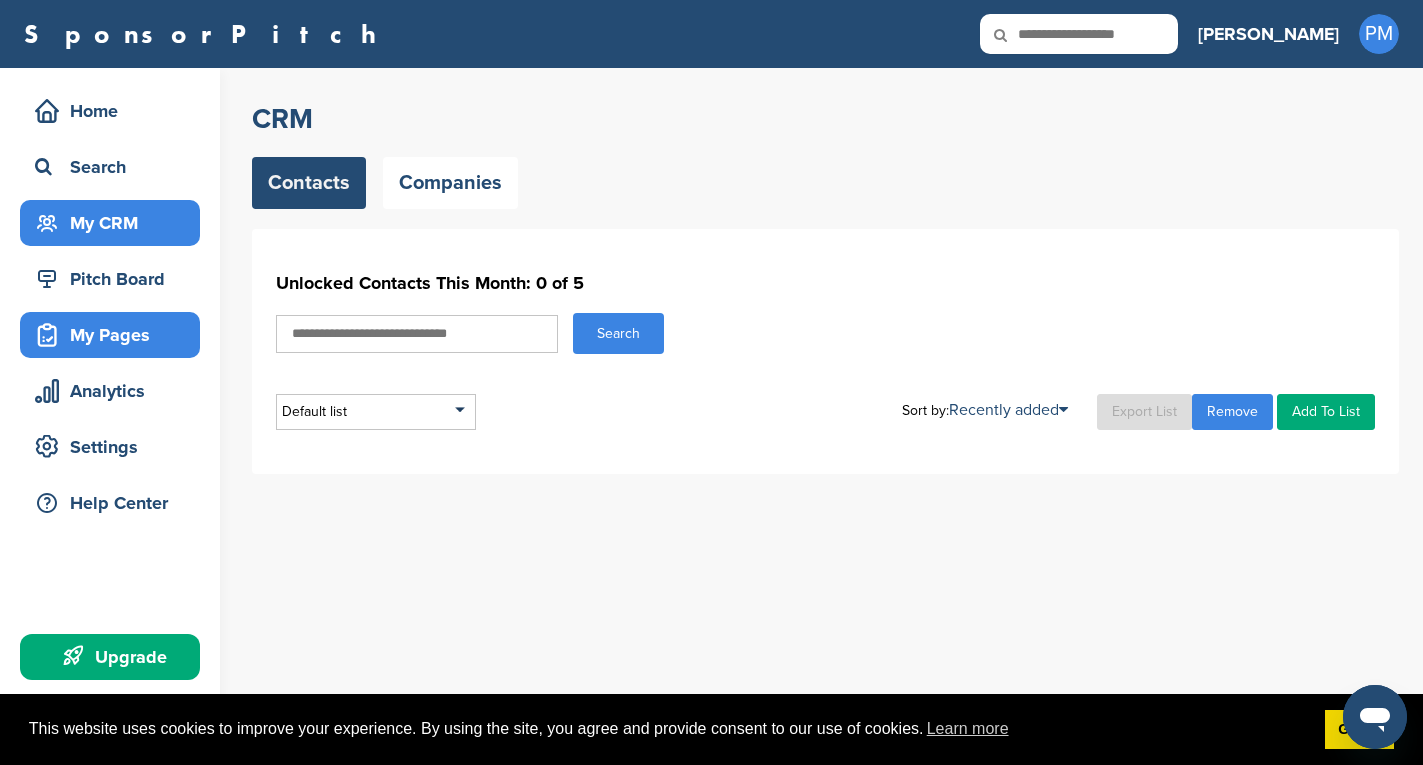 click on "My Pages" at bounding box center (115, 335) 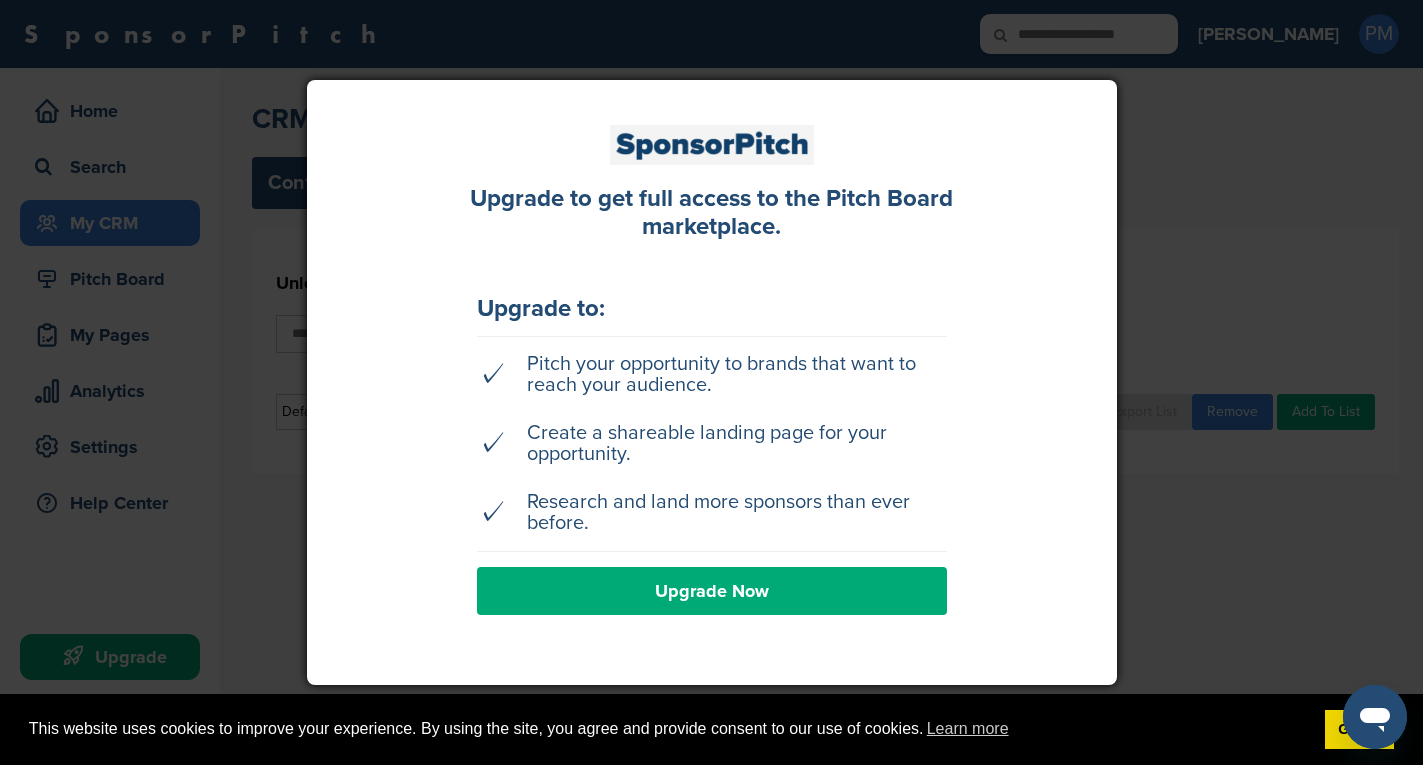 click at bounding box center [711, 382] 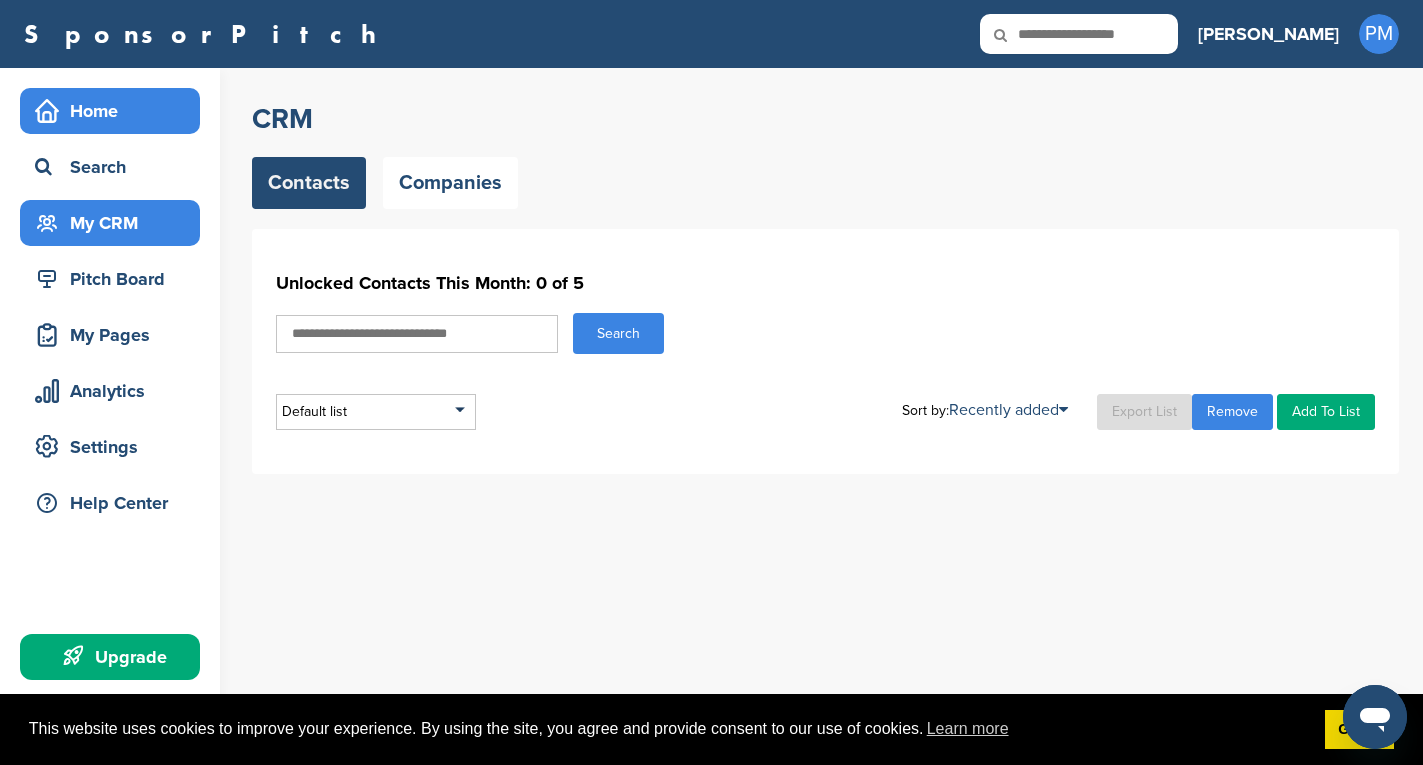 click on "Home" at bounding box center (115, 111) 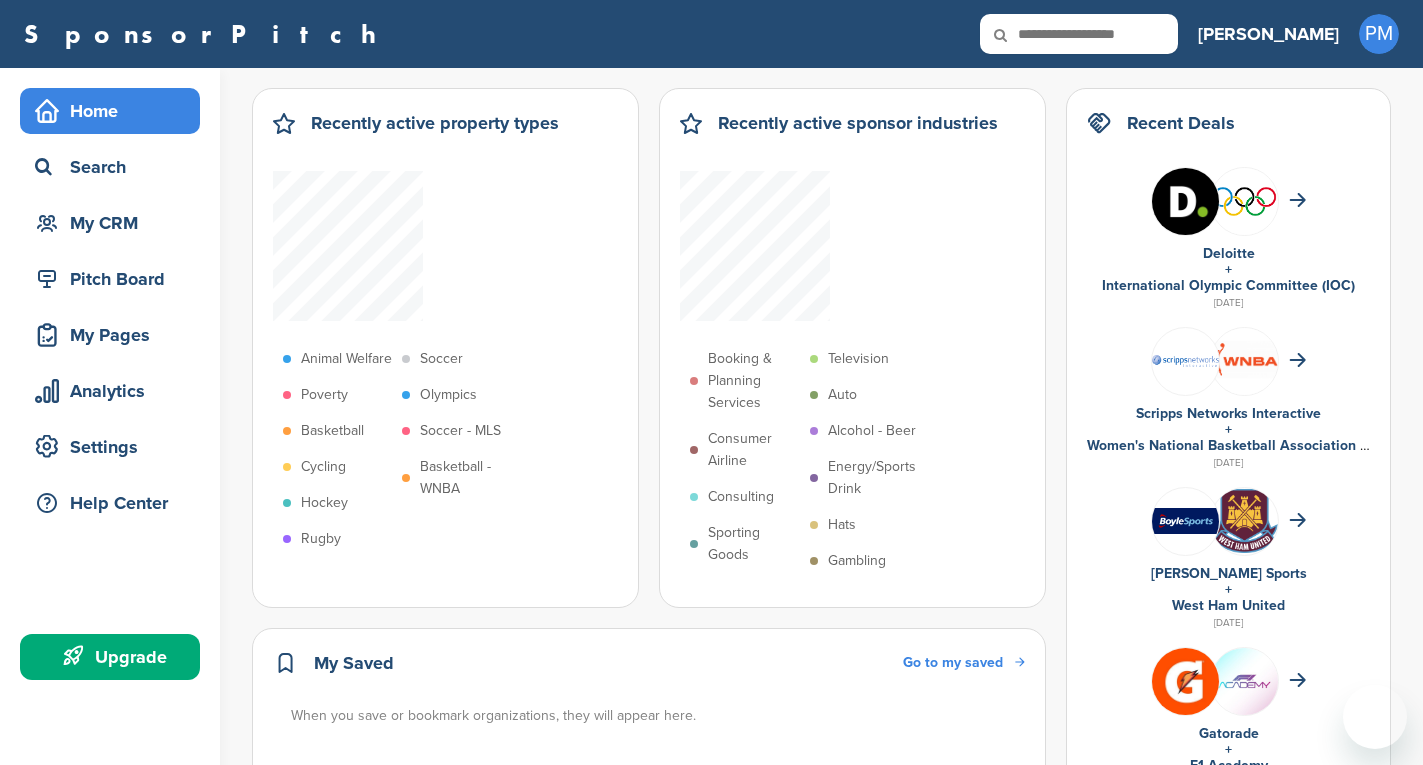 scroll, scrollTop: 0, scrollLeft: 0, axis: both 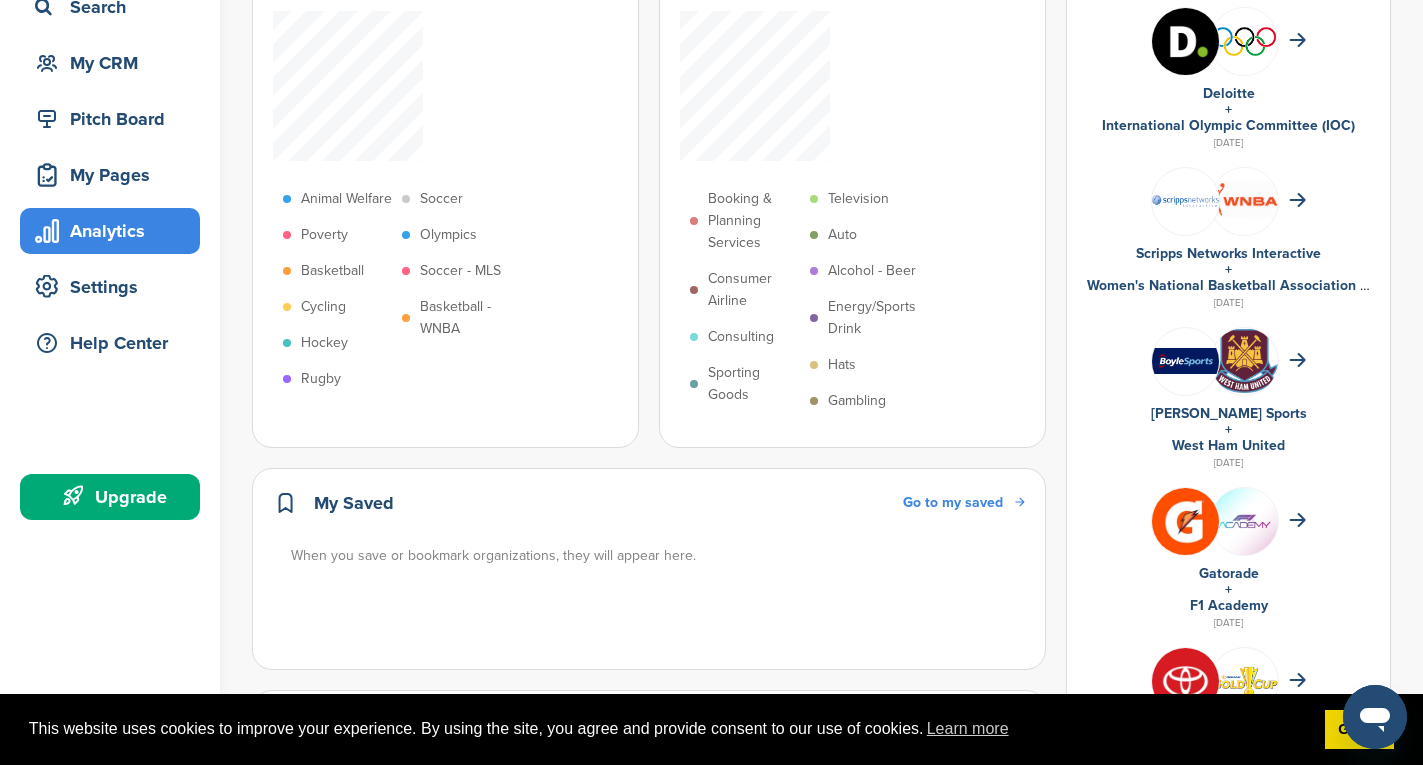 click on "Analytics" at bounding box center [115, 231] 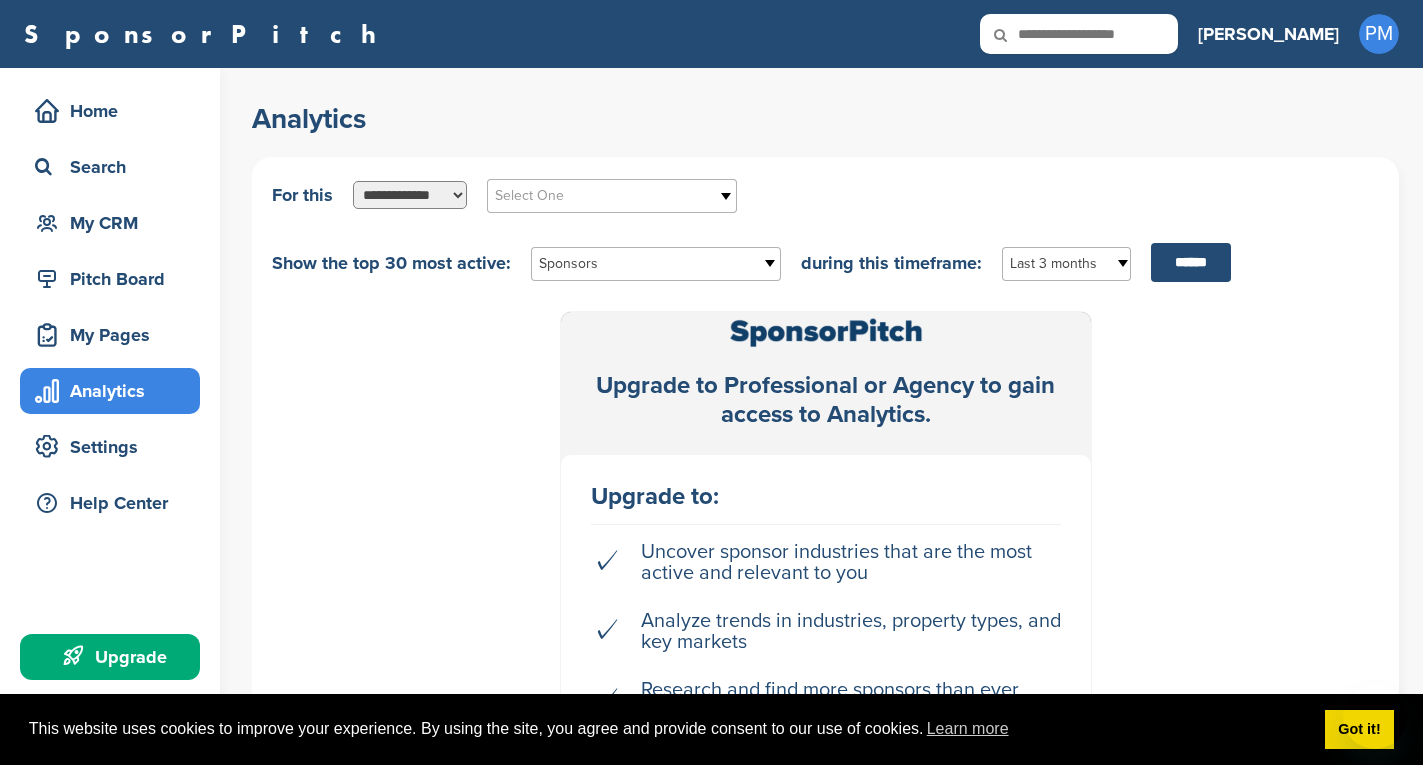 scroll, scrollTop: 0, scrollLeft: 0, axis: both 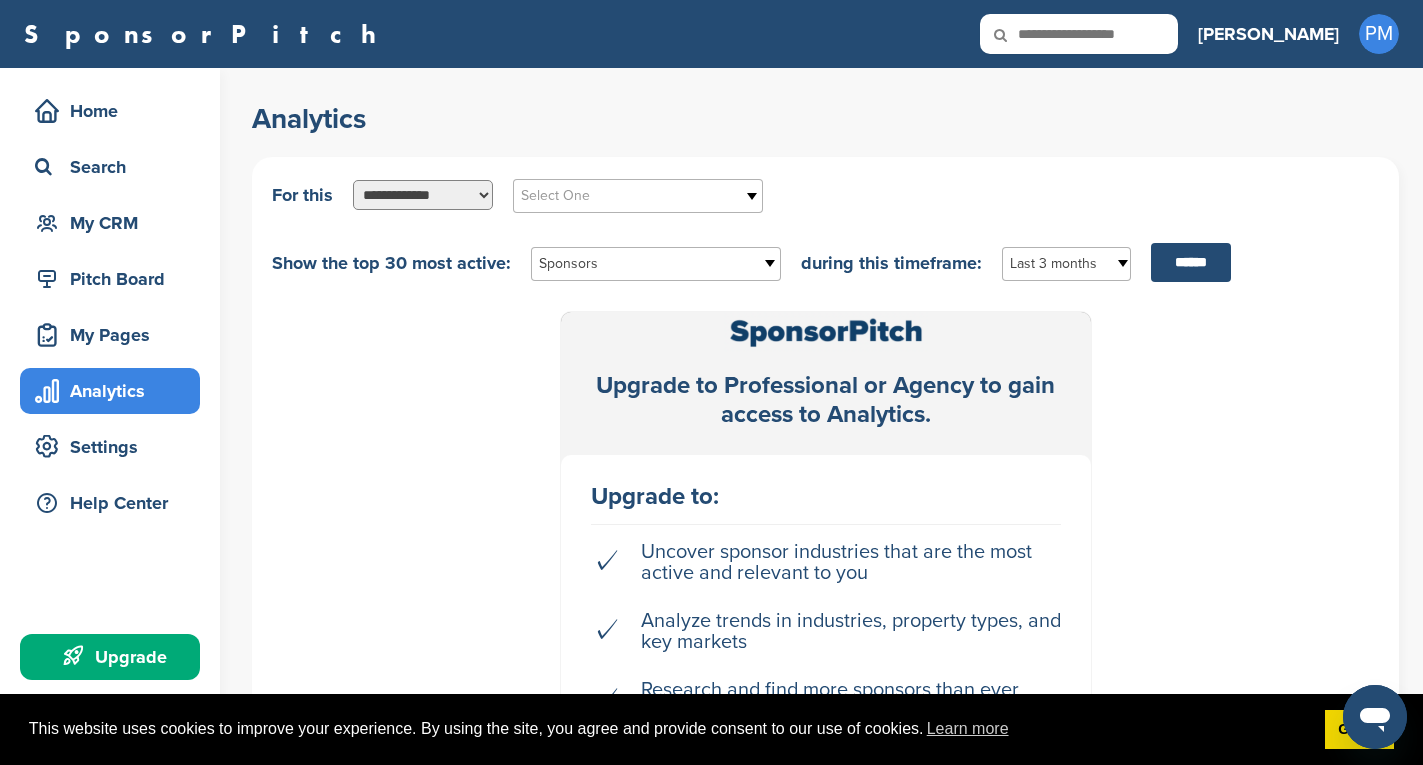 click on "**********" at bounding box center [423, 195] 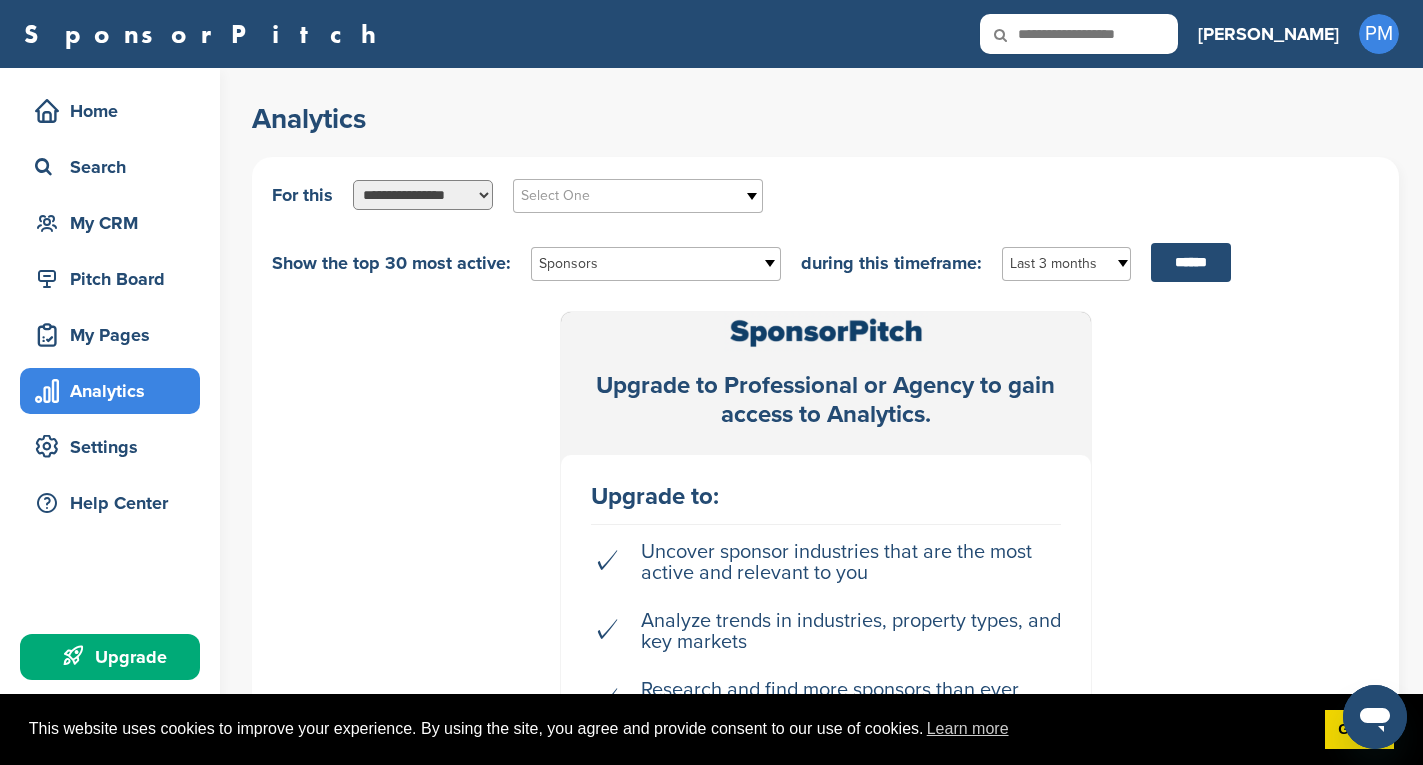 click on "**********" at bounding box center (423, 195) 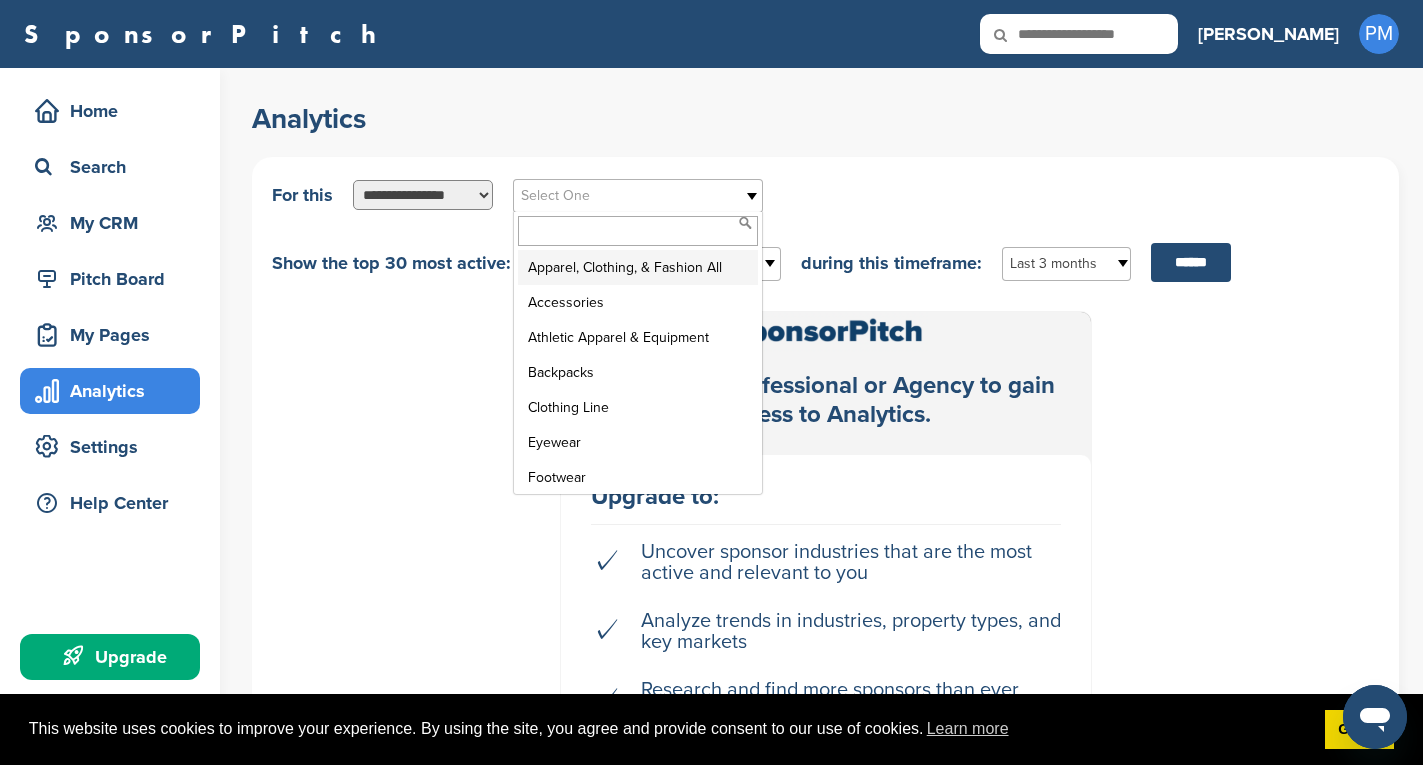 click on "Select One" at bounding box center (625, 196) 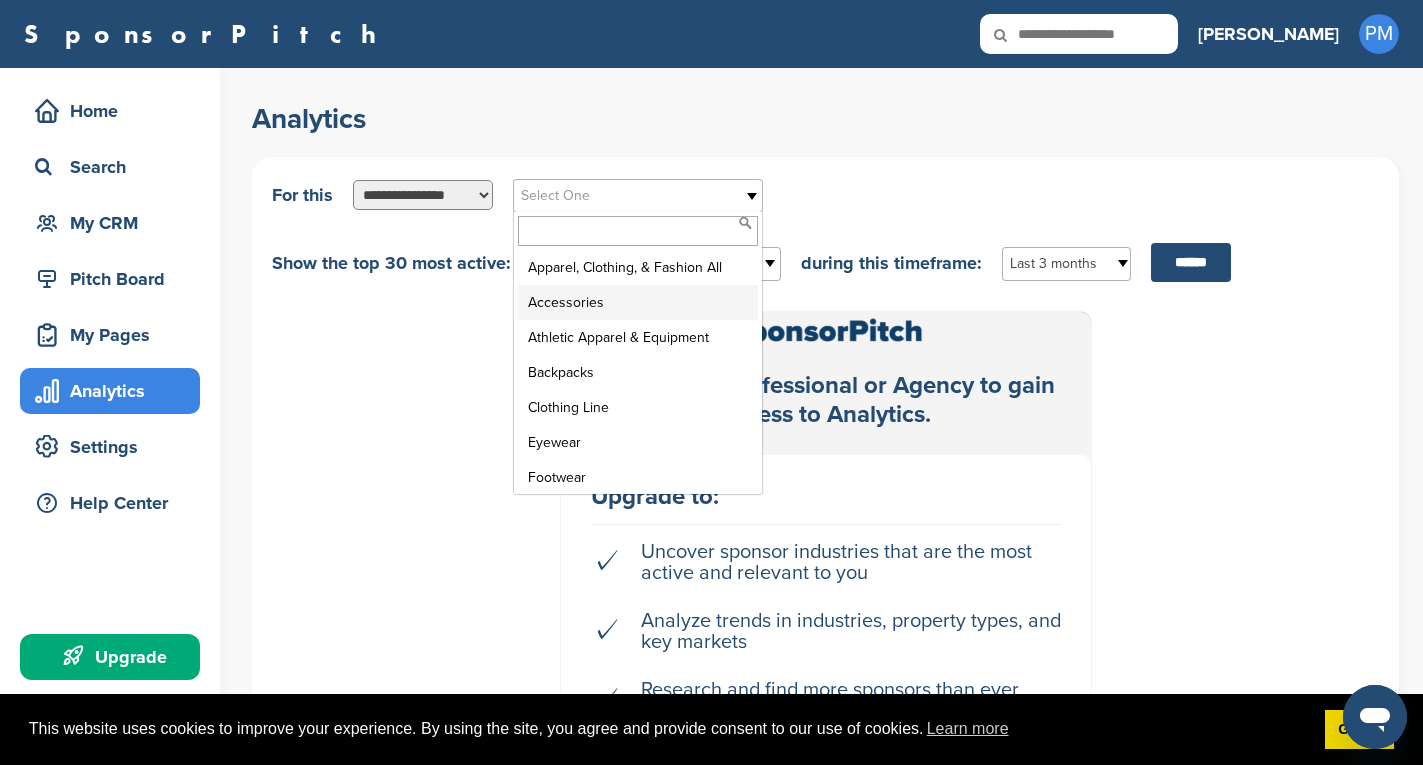 click on "Accessories" at bounding box center (638, 302) 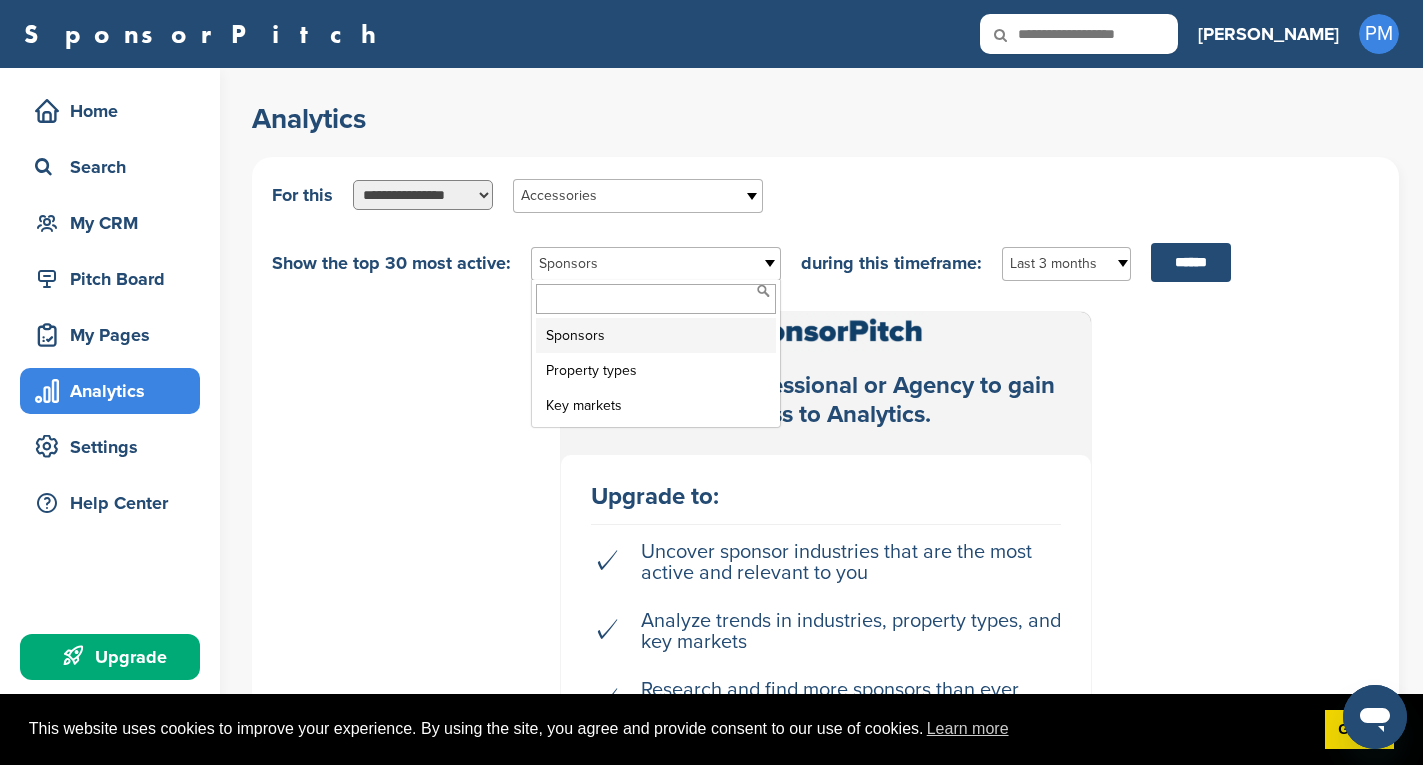 click on "Sponsors" at bounding box center (643, 264) 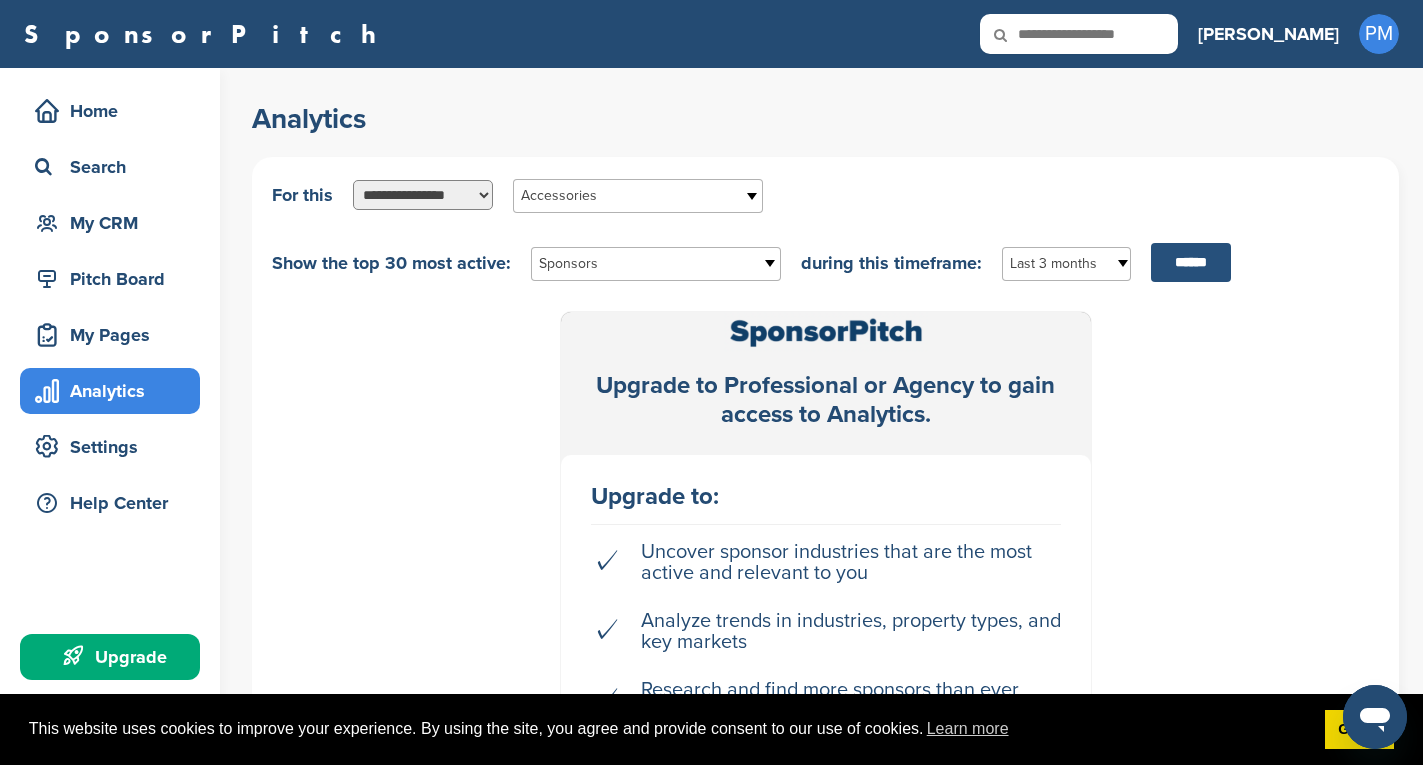click on "******" at bounding box center (1191, 262) 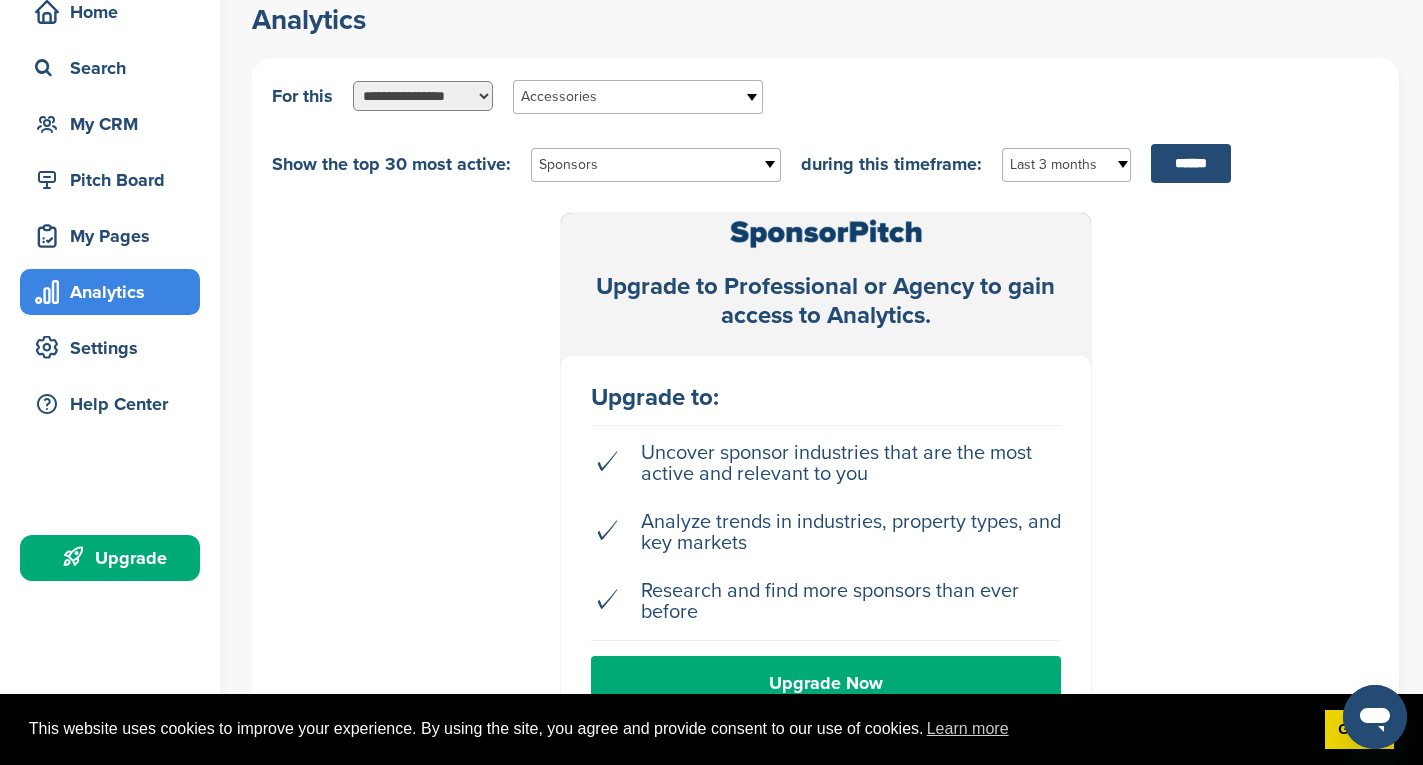 scroll, scrollTop: 71, scrollLeft: 0, axis: vertical 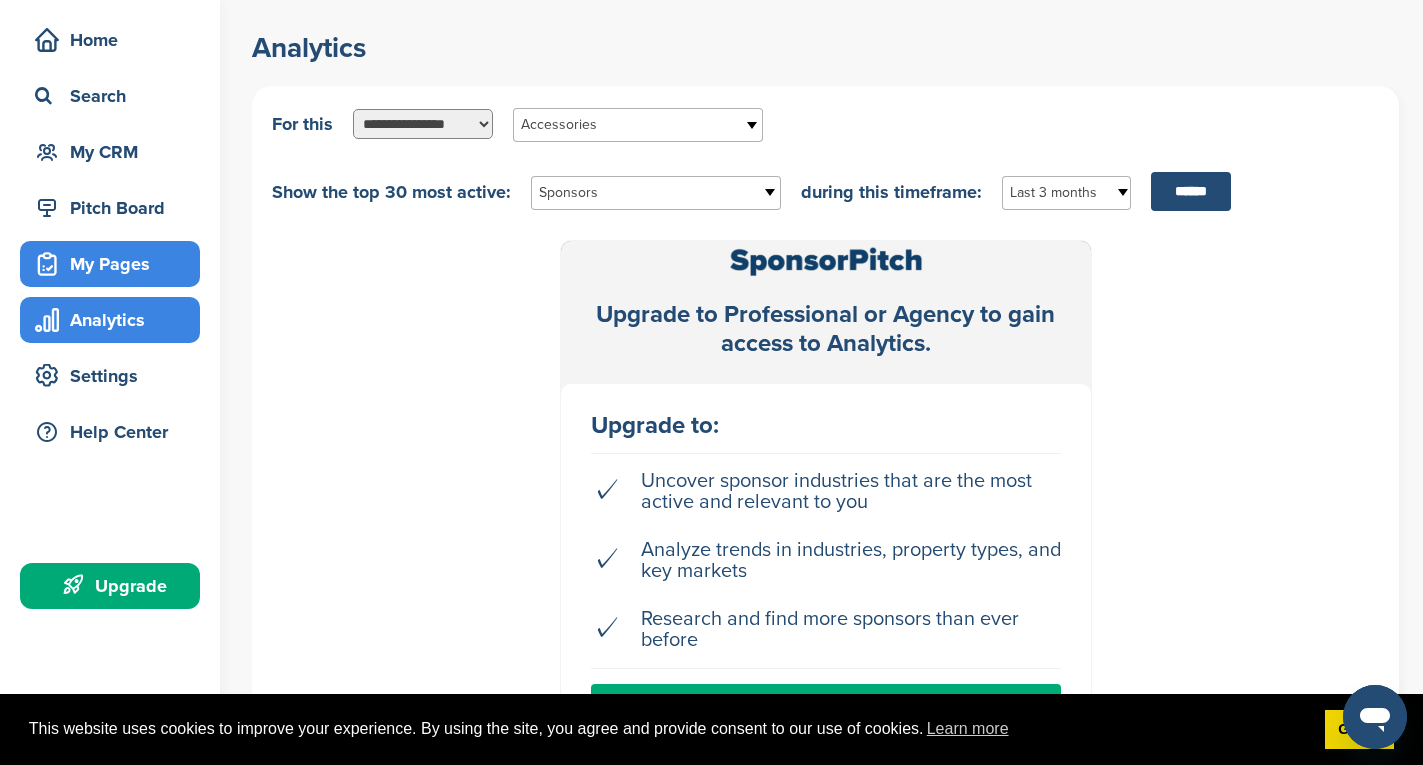 click on "My Pages" at bounding box center (115, 264) 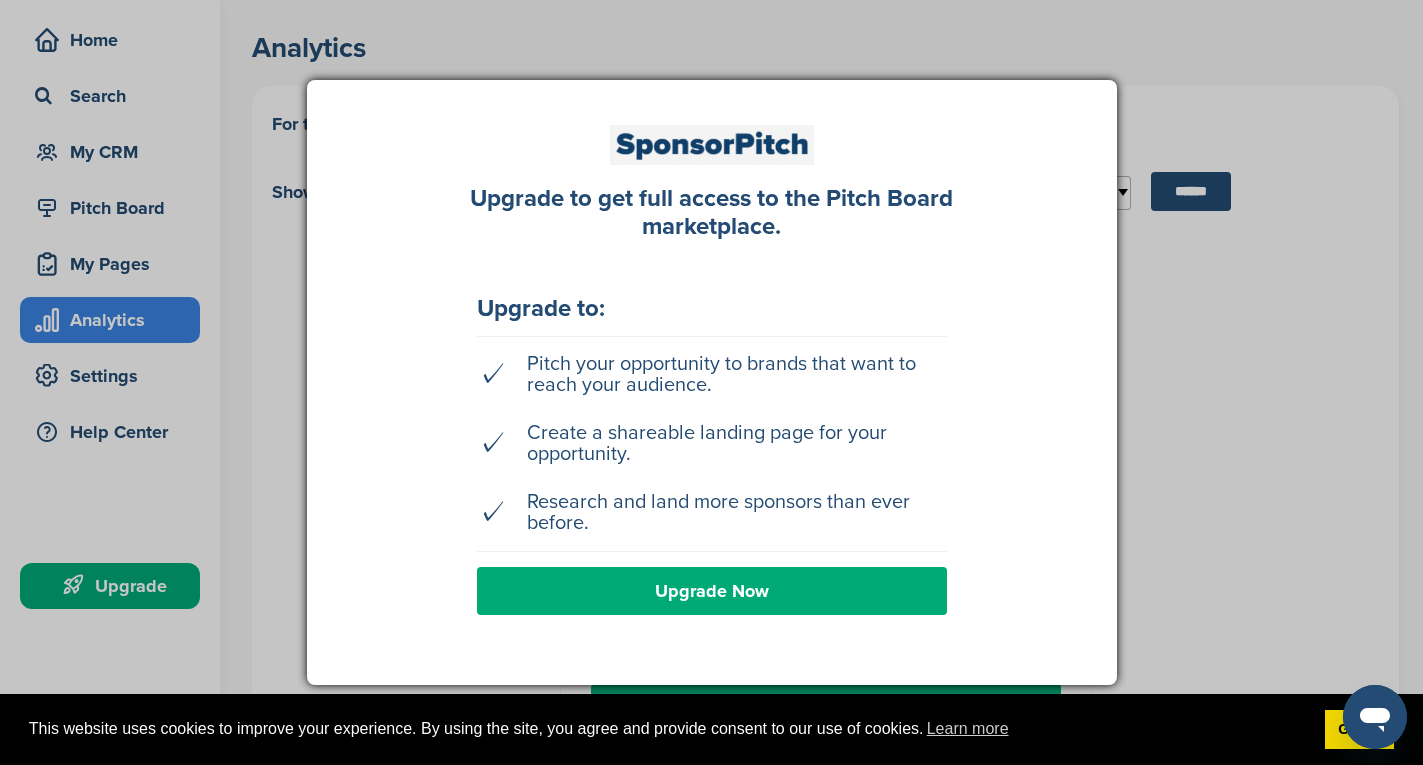click at bounding box center [711, 382] 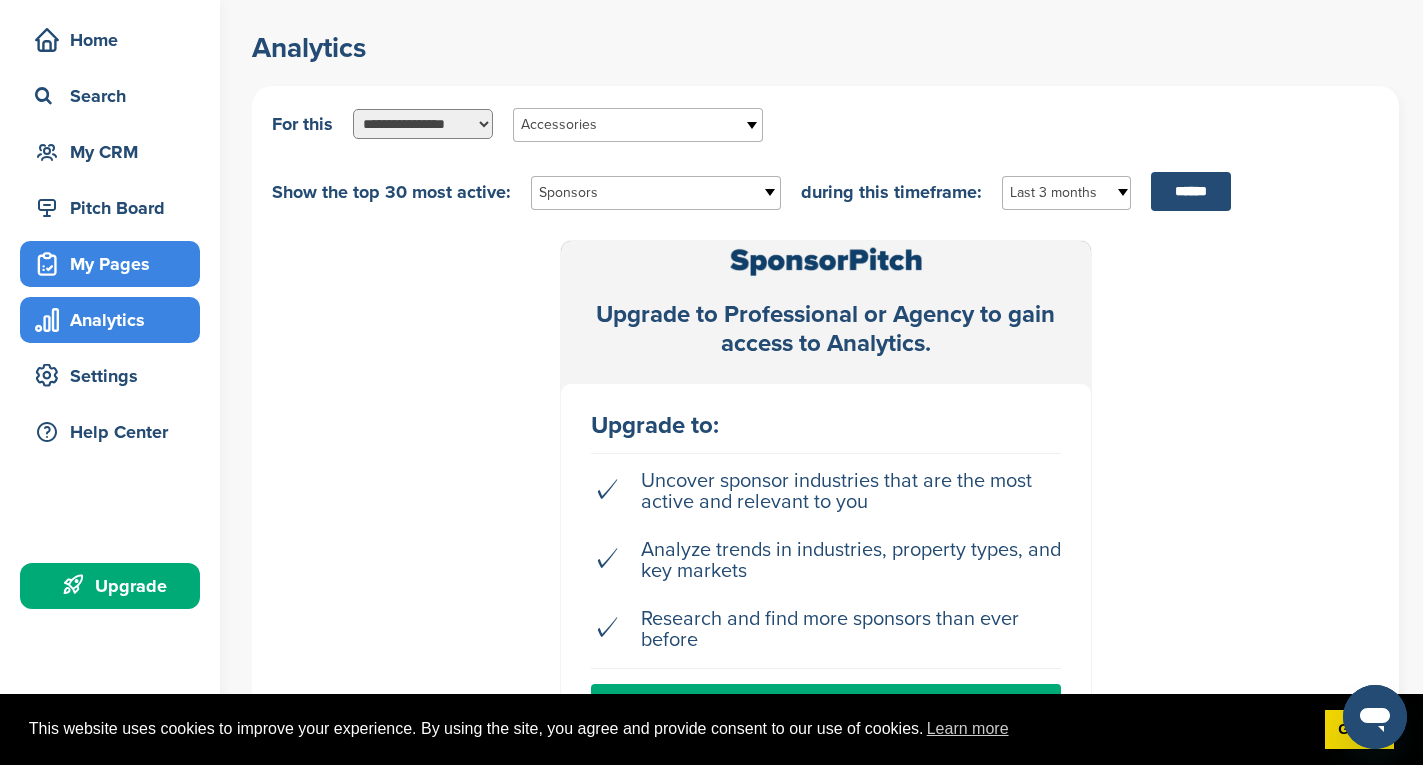 click on "My Pages" at bounding box center [115, 264] 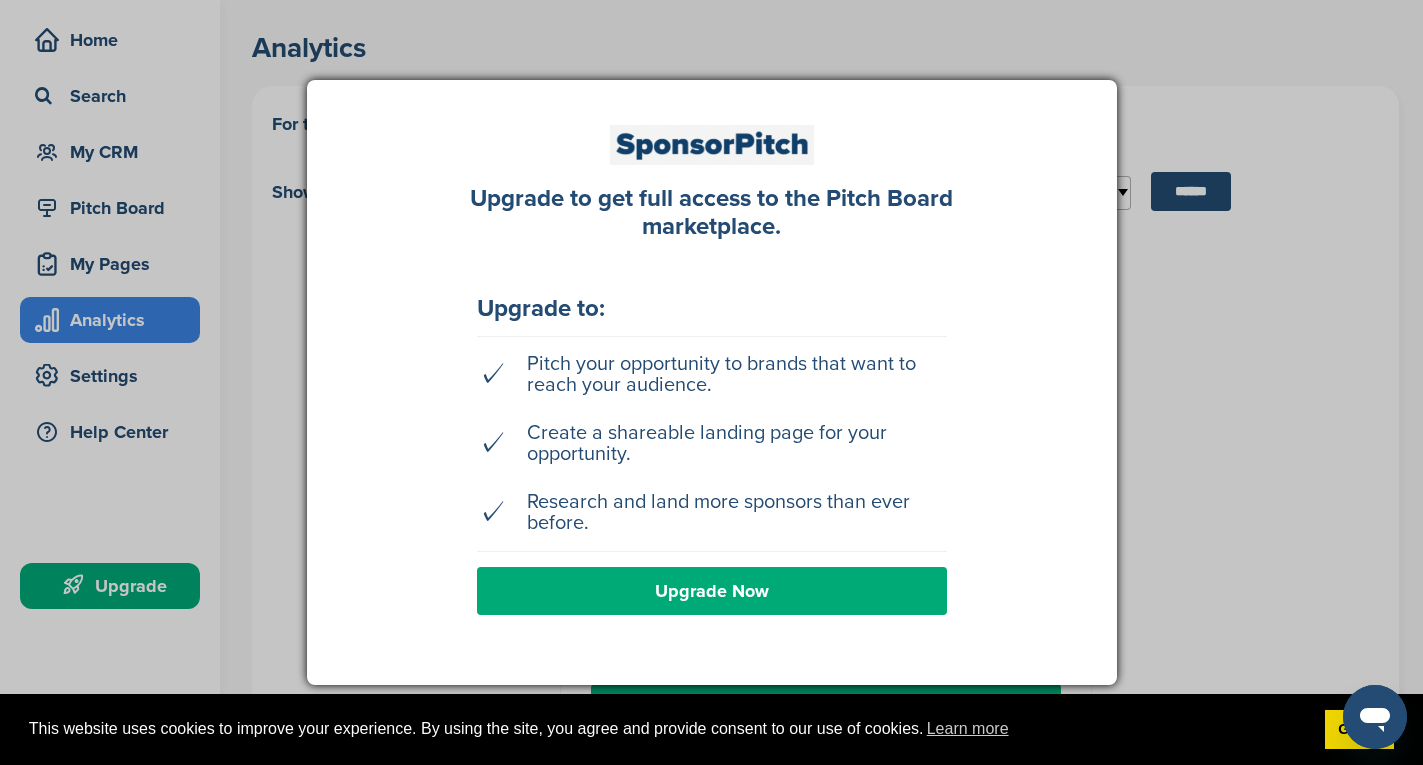click at bounding box center [711, 382] 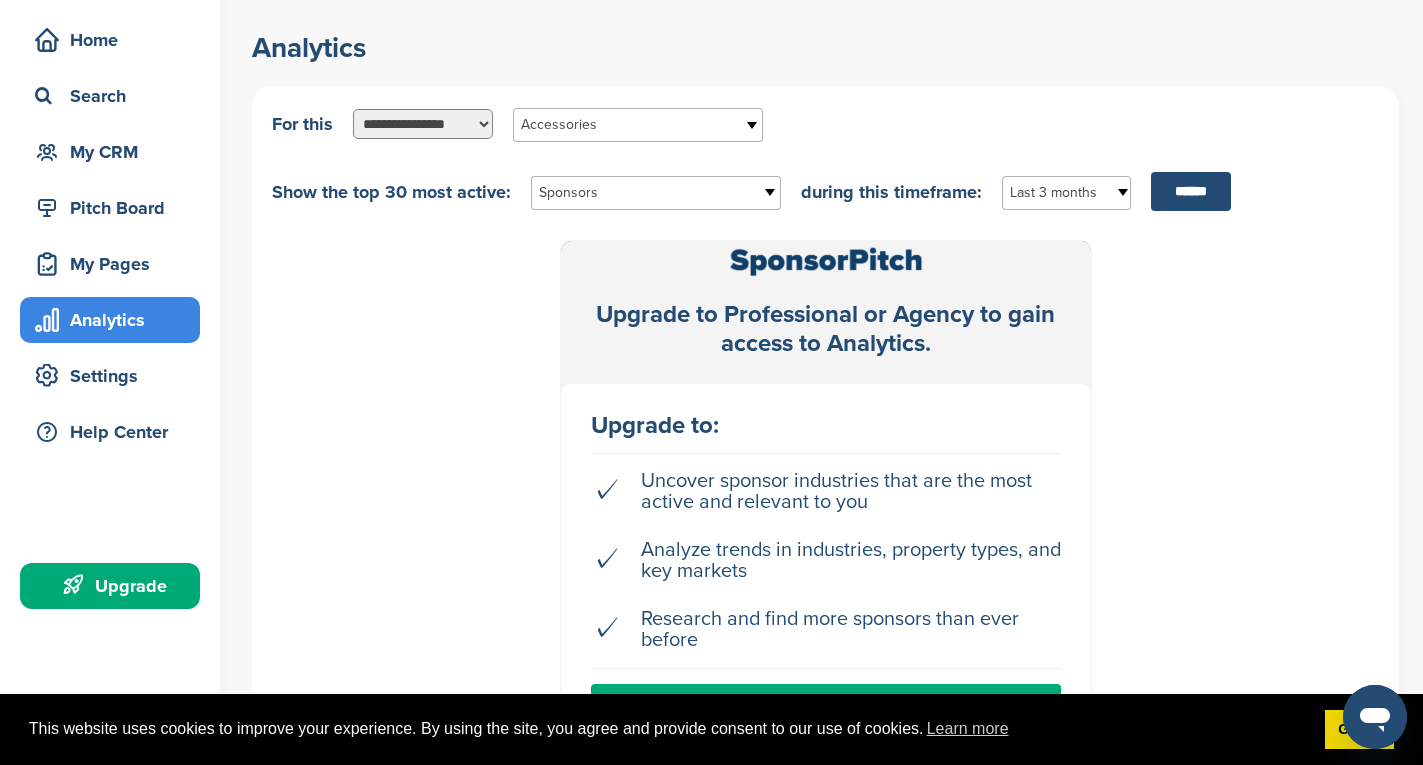 click on "Pitch Board" at bounding box center (115, 208) 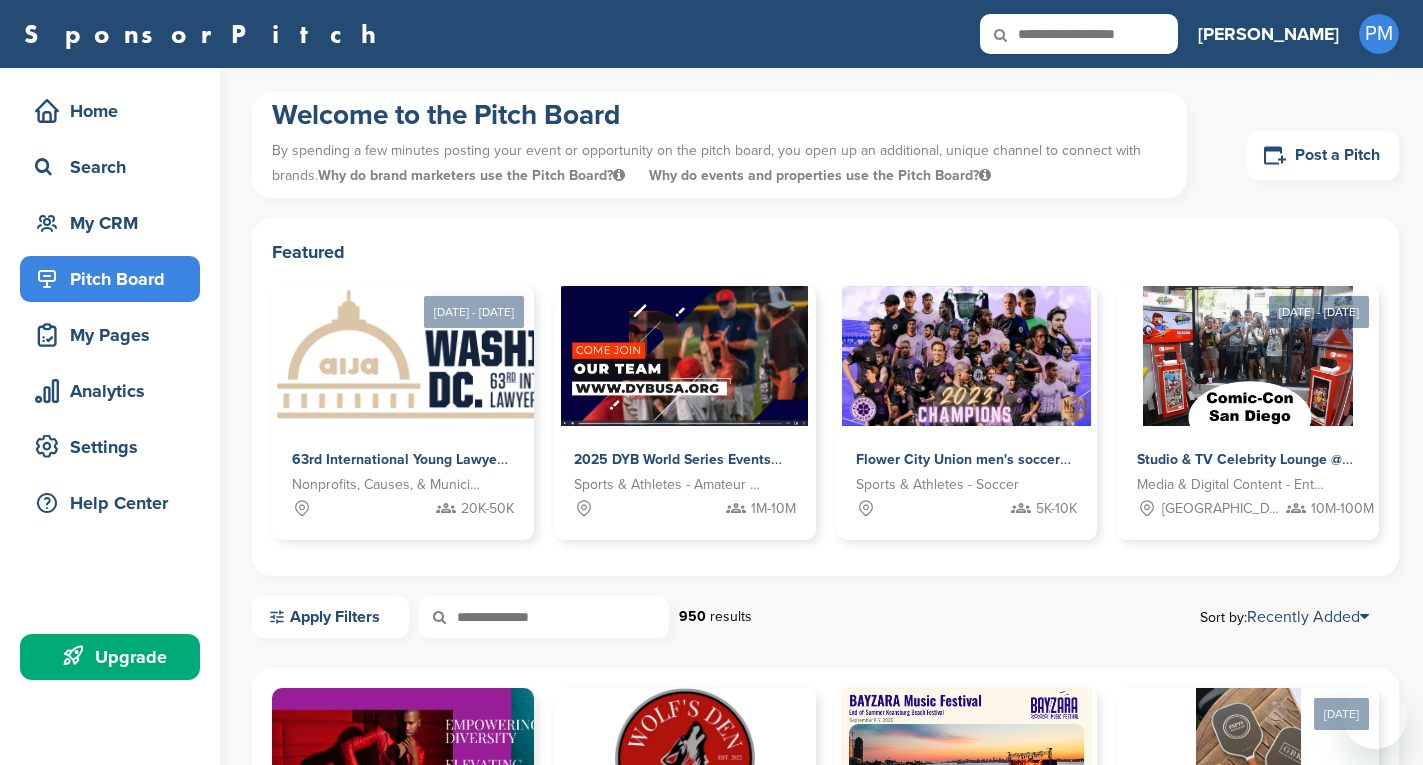 scroll, scrollTop: 0, scrollLeft: 0, axis: both 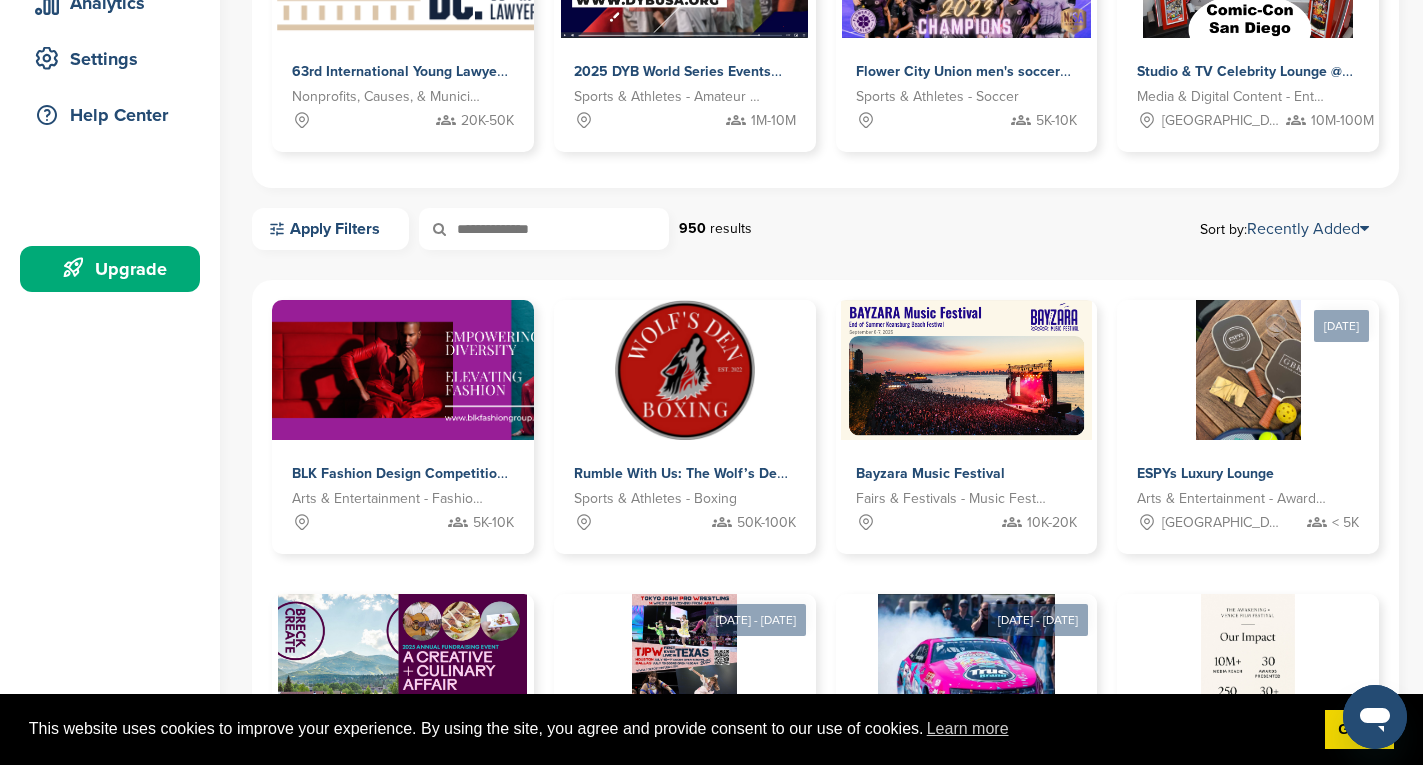 click at bounding box center (453, 229) 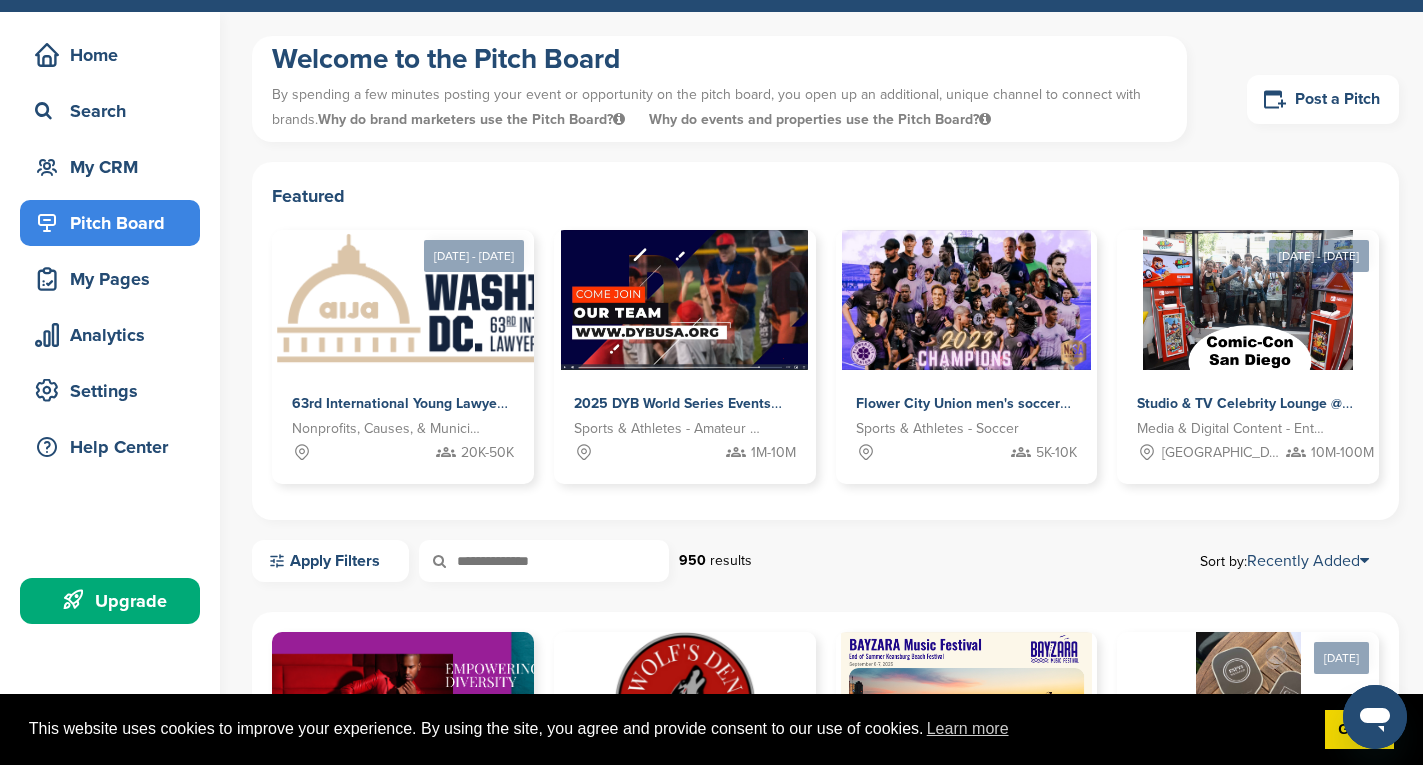 scroll, scrollTop: 0, scrollLeft: 0, axis: both 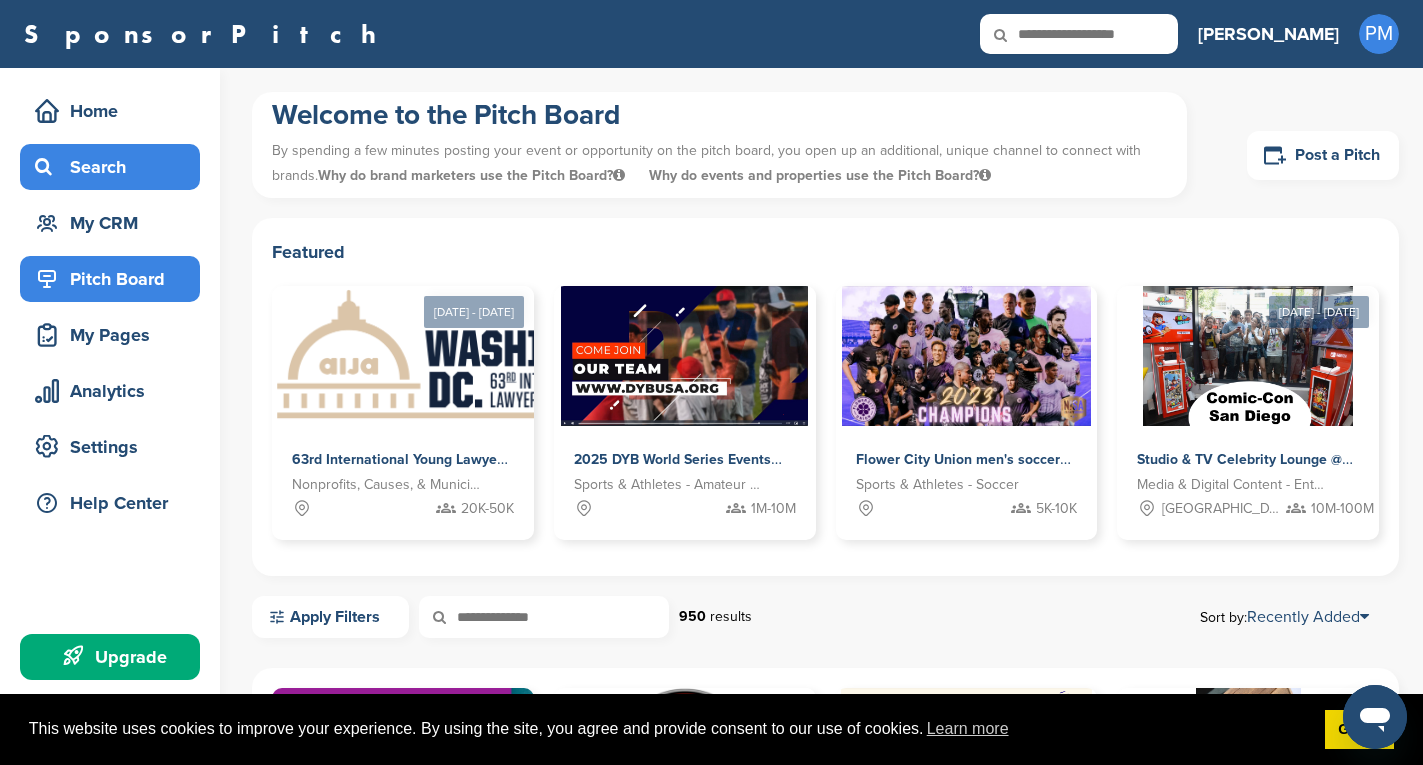 click on "Search" at bounding box center [115, 167] 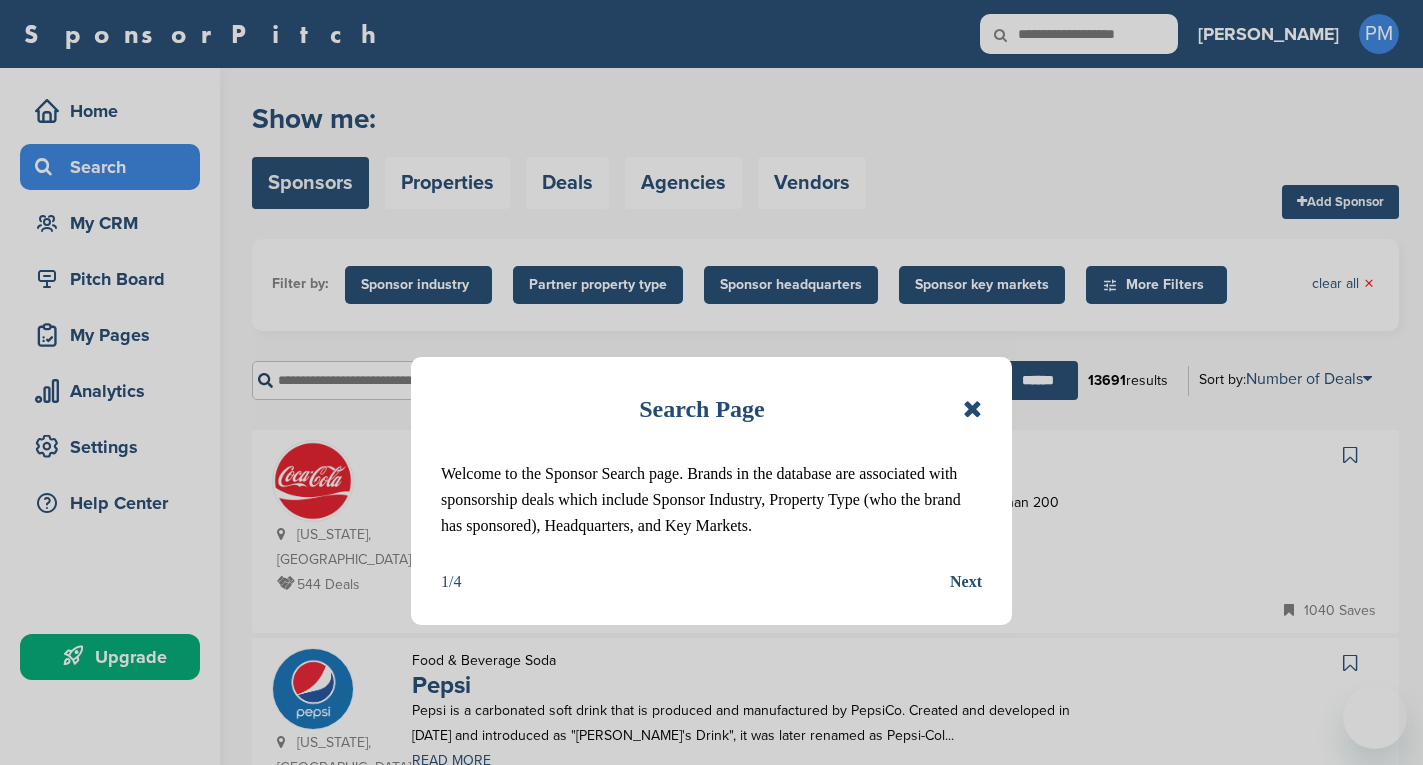scroll, scrollTop: 0, scrollLeft: 0, axis: both 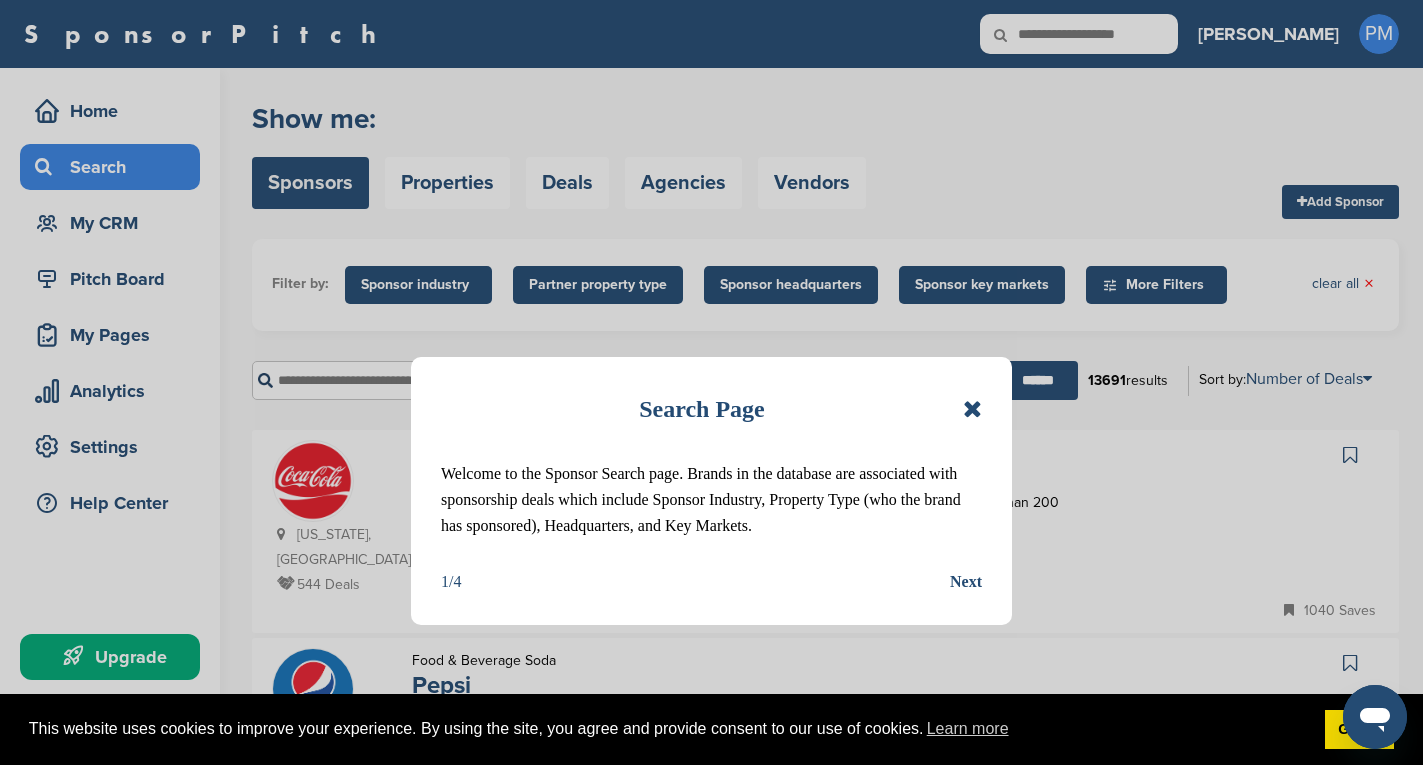 click at bounding box center (972, 409) 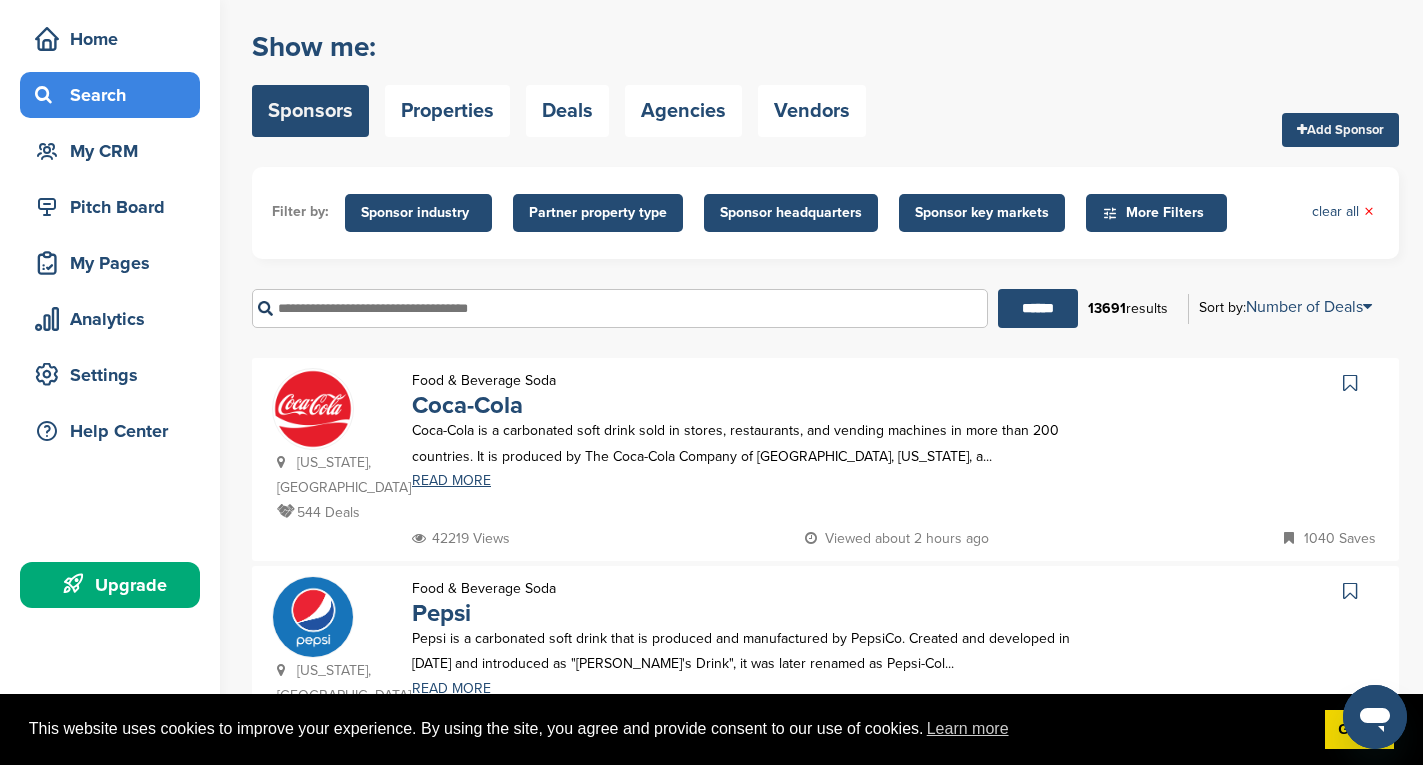 scroll, scrollTop: 75, scrollLeft: 0, axis: vertical 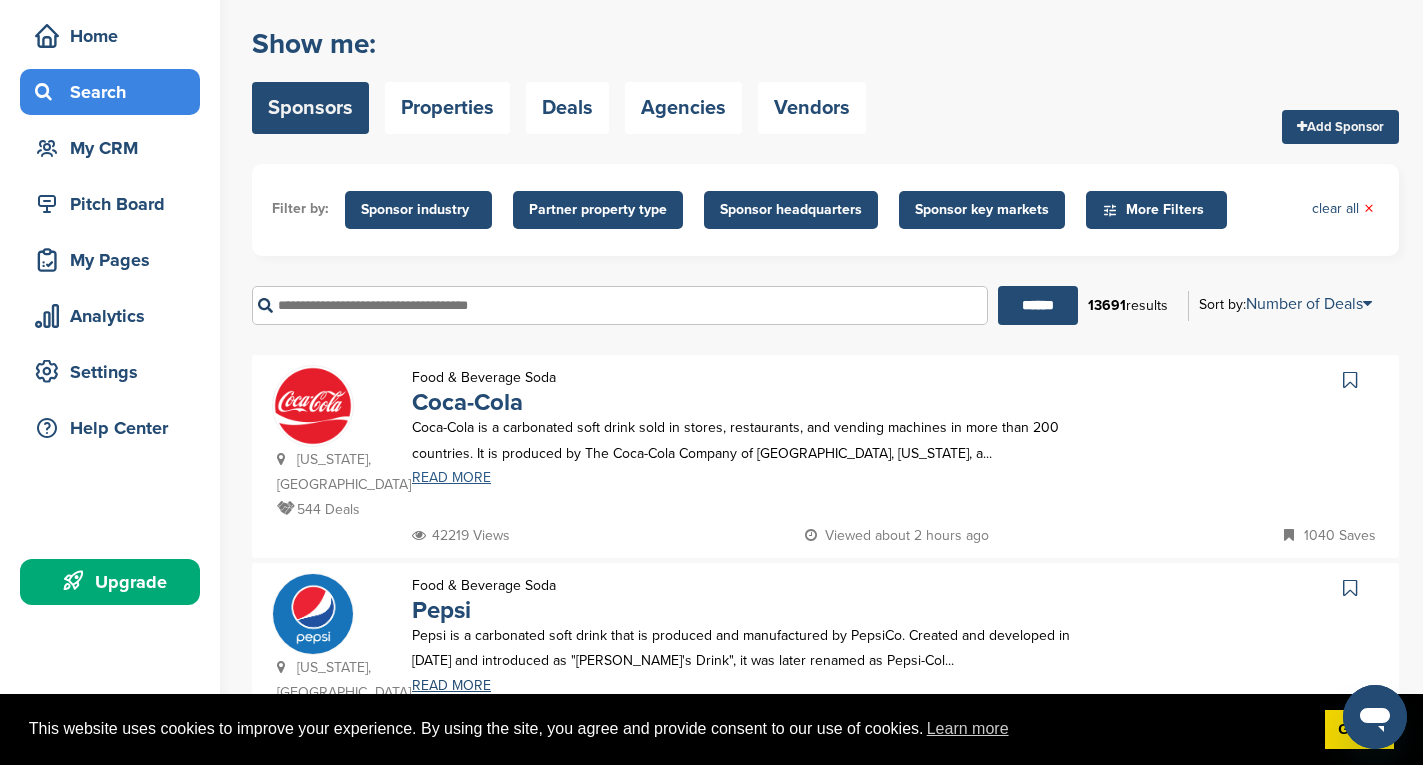 click on "READ MORE" at bounding box center (762, 478) 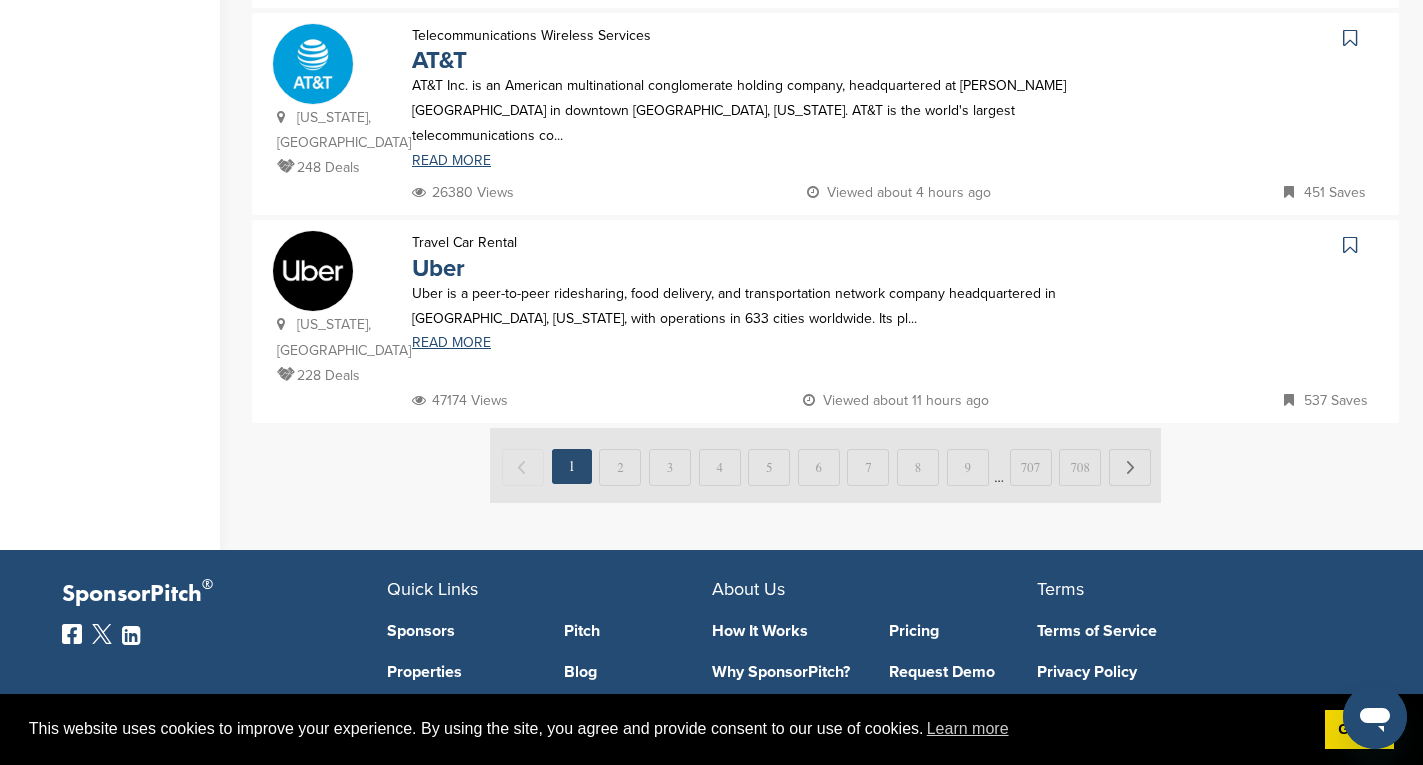 scroll, scrollTop: 2087, scrollLeft: 0, axis: vertical 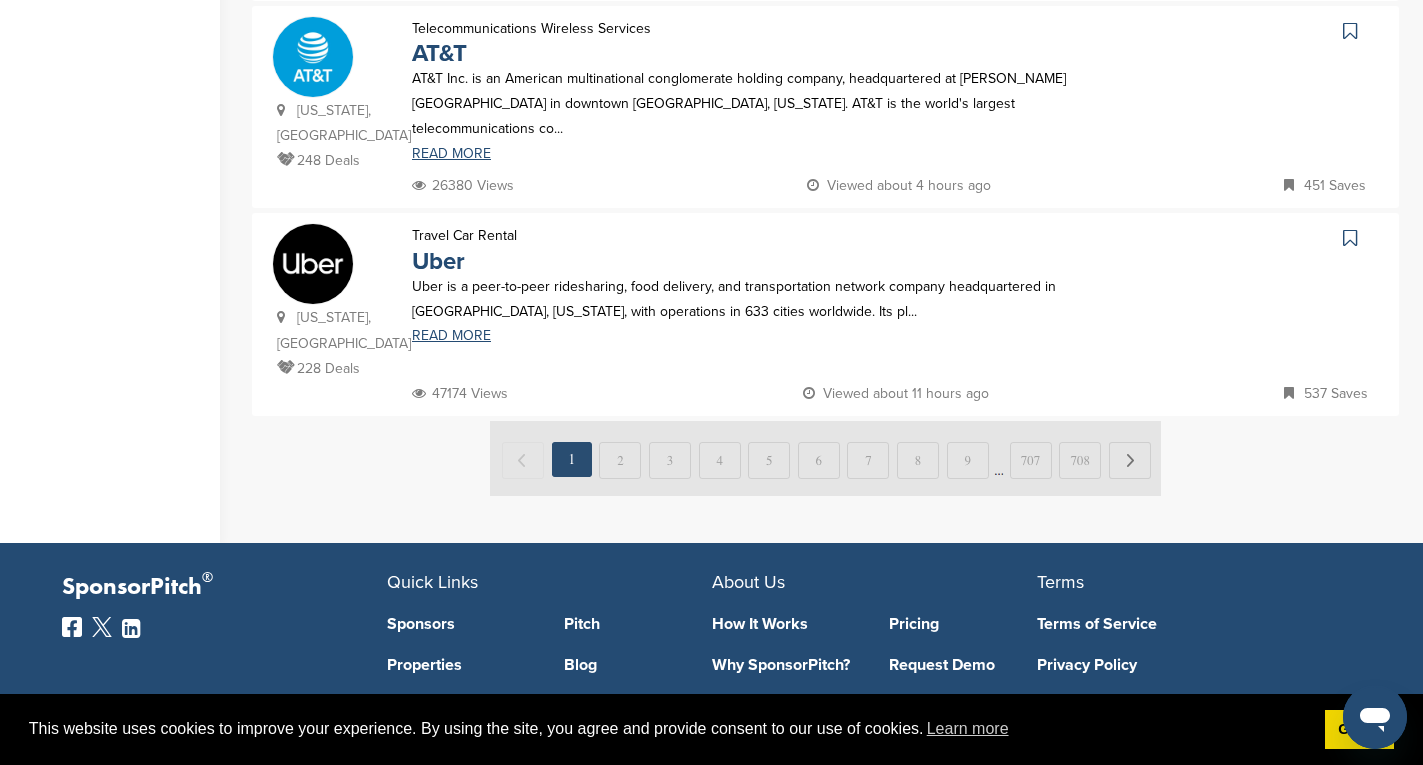 click at bounding box center (825, 458) 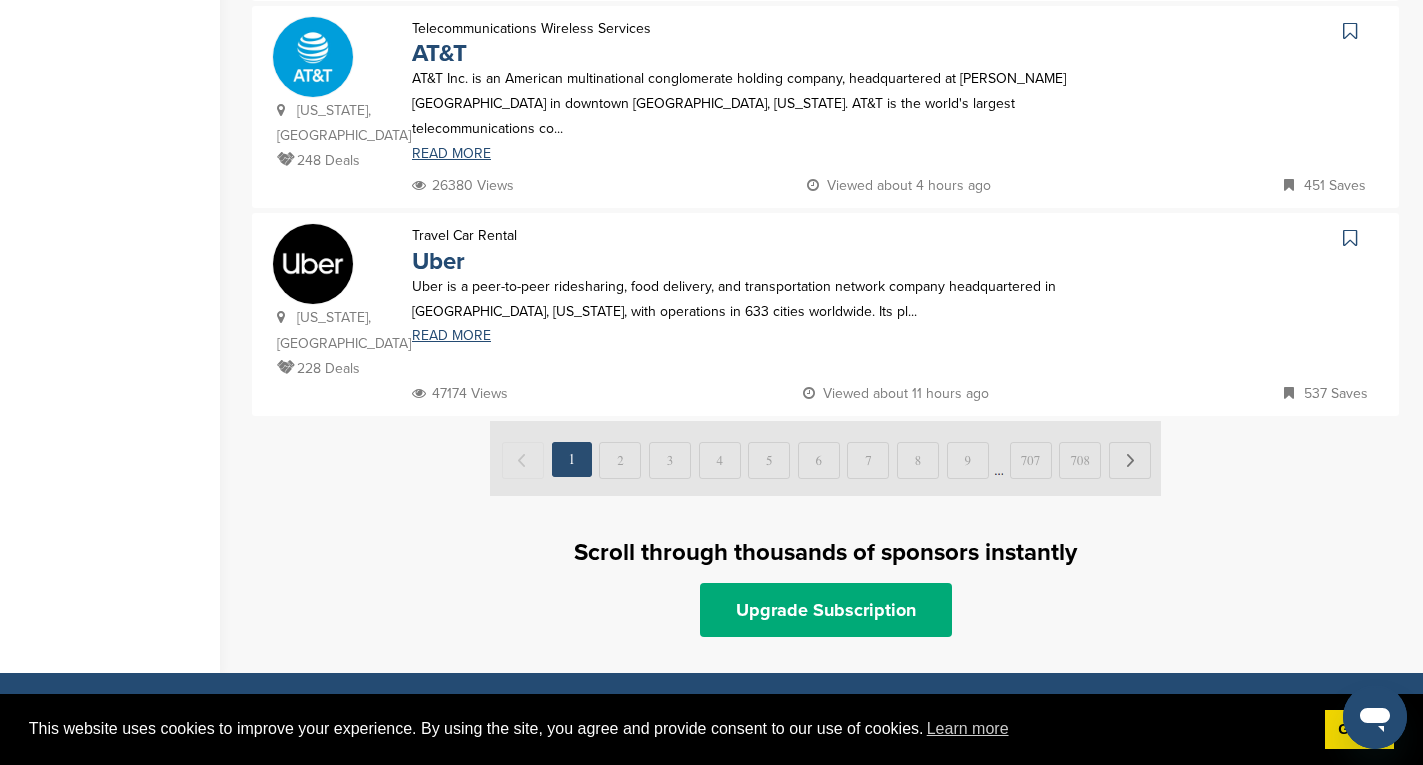 click at bounding box center [825, 458] 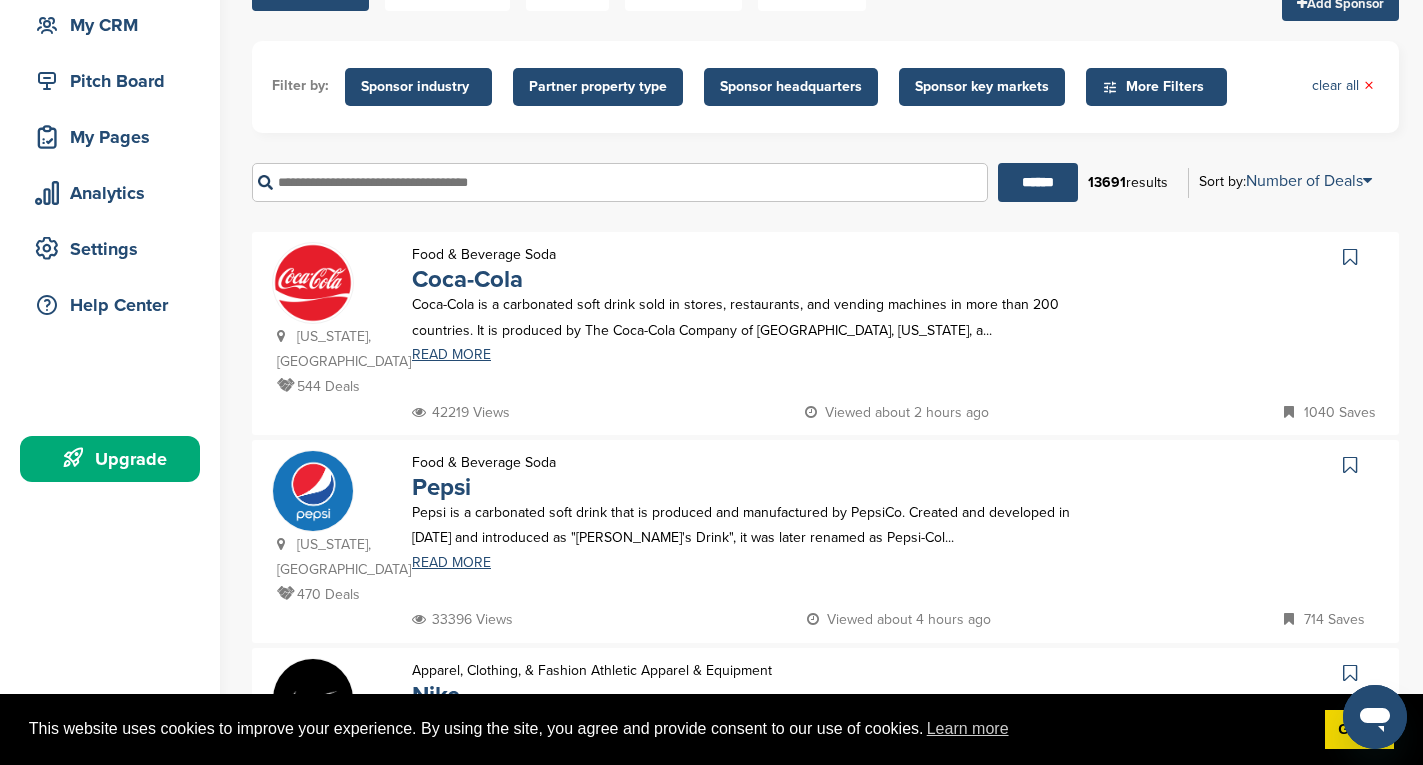 scroll, scrollTop: 0, scrollLeft: 0, axis: both 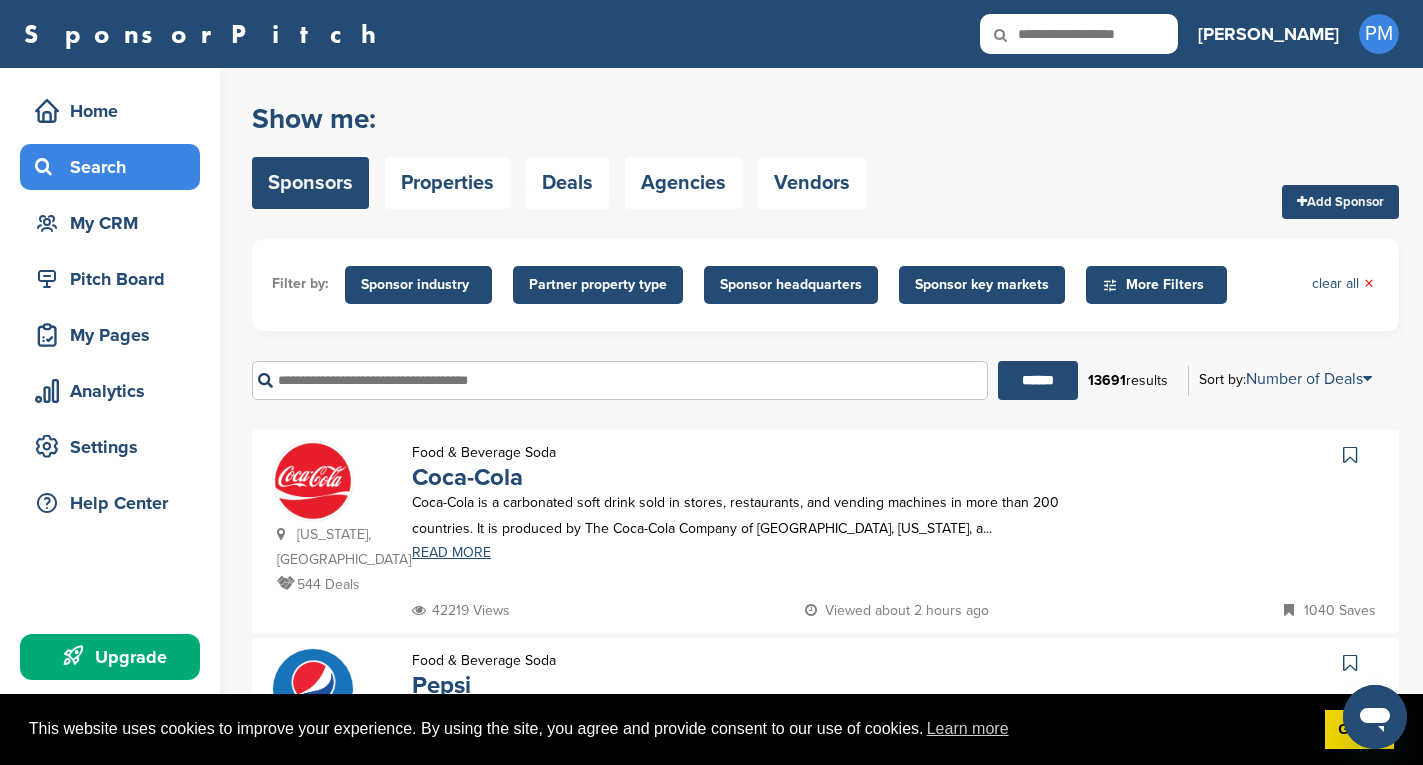click on "Sponsor industry" at bounding box center [418, 285] 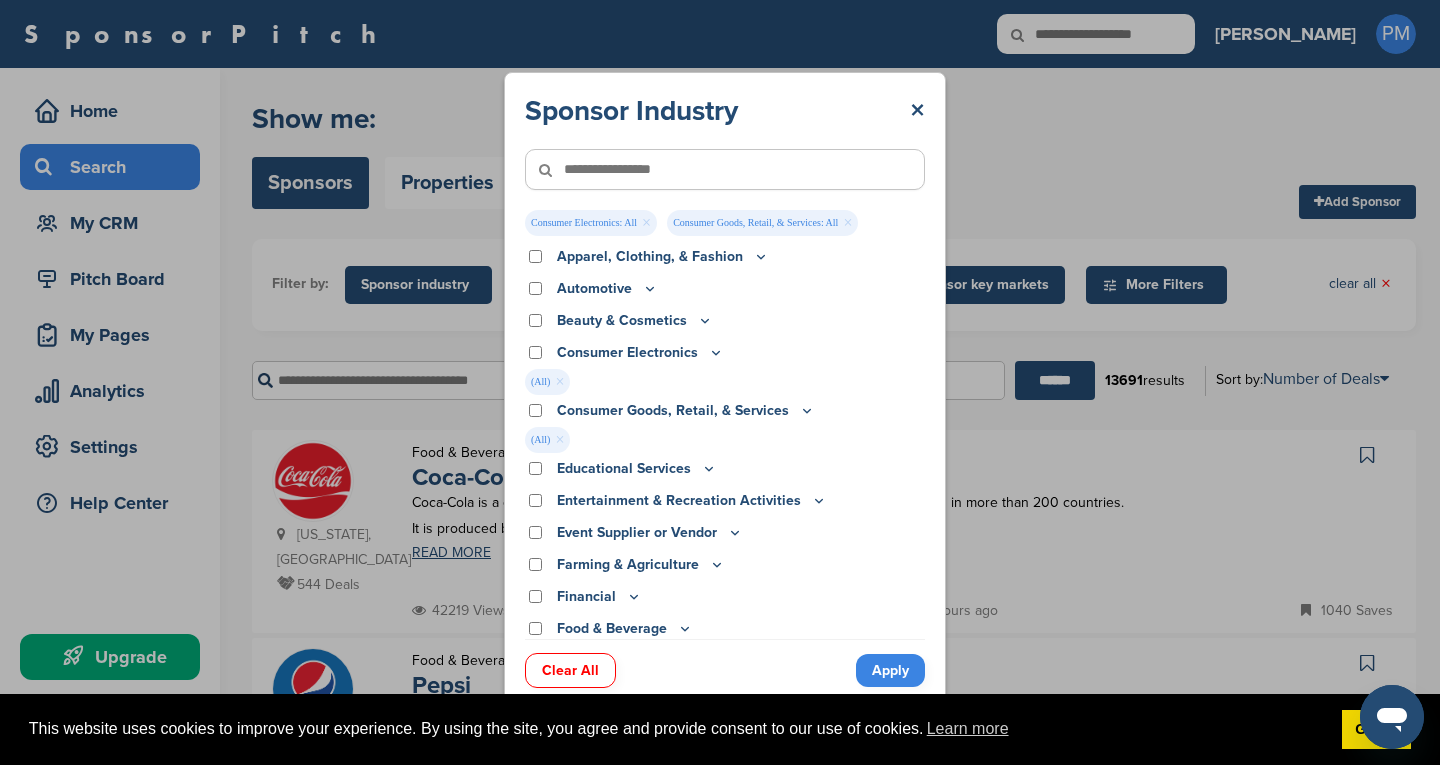 click on "Apply" at bounding box center [890, 670] 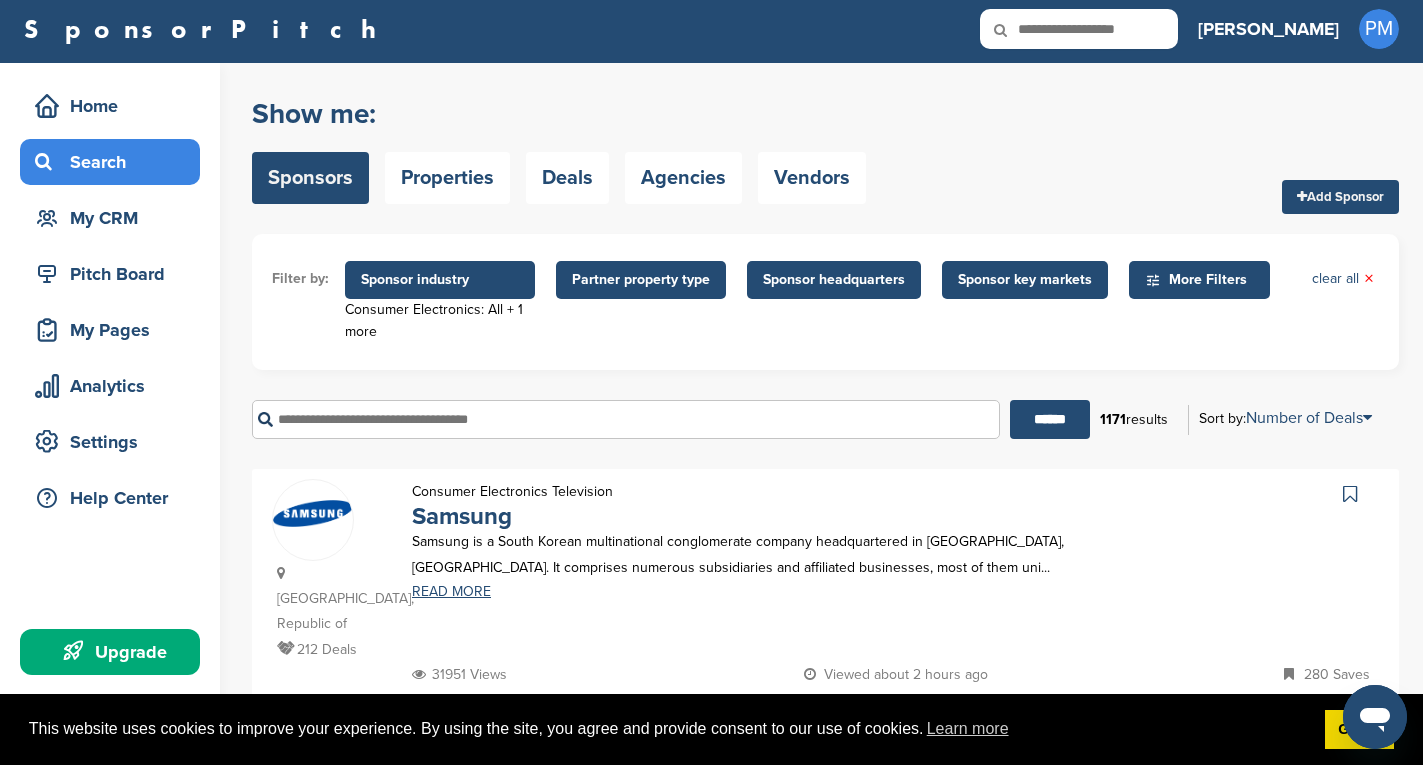 scroll, scrollTop: 0, scrollLeft: 0, axis: both 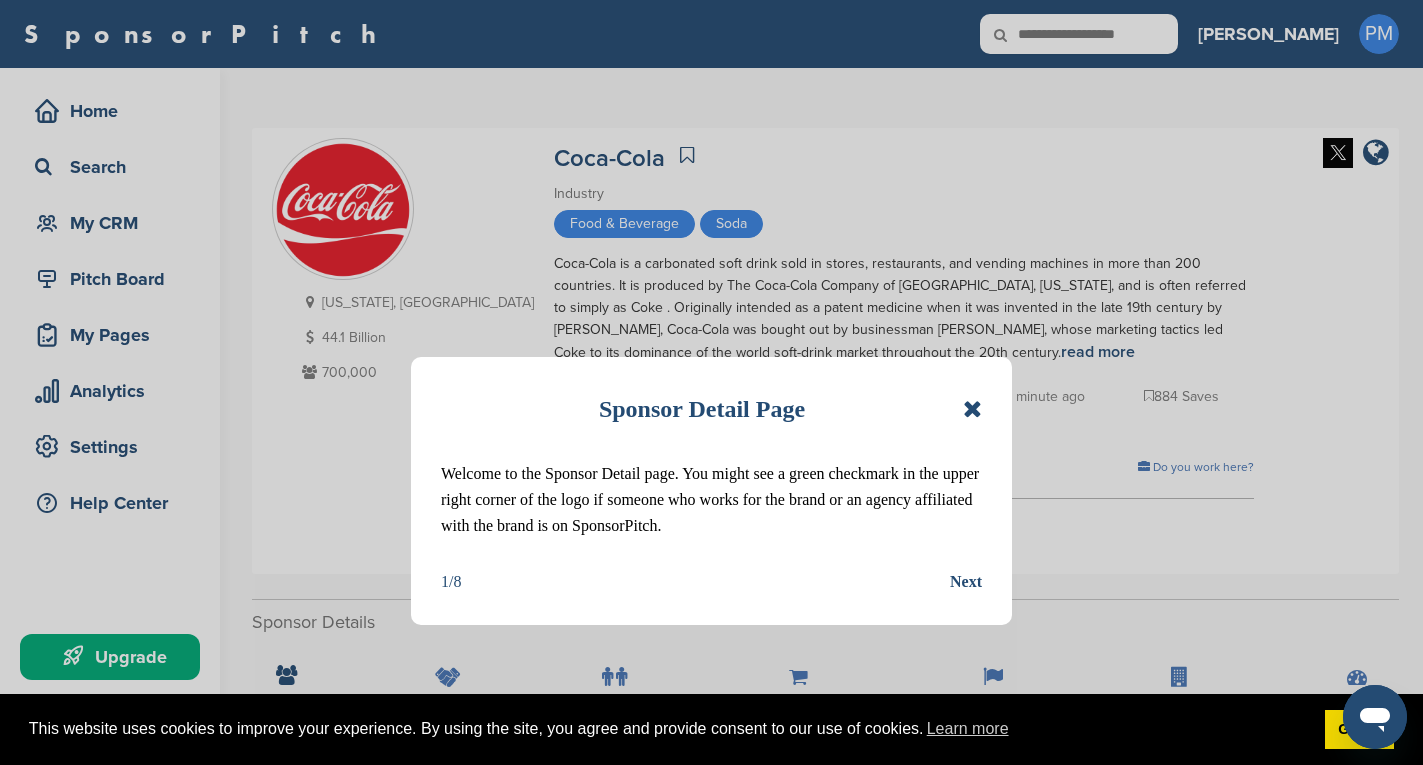 click at bounding box center [972, 409] 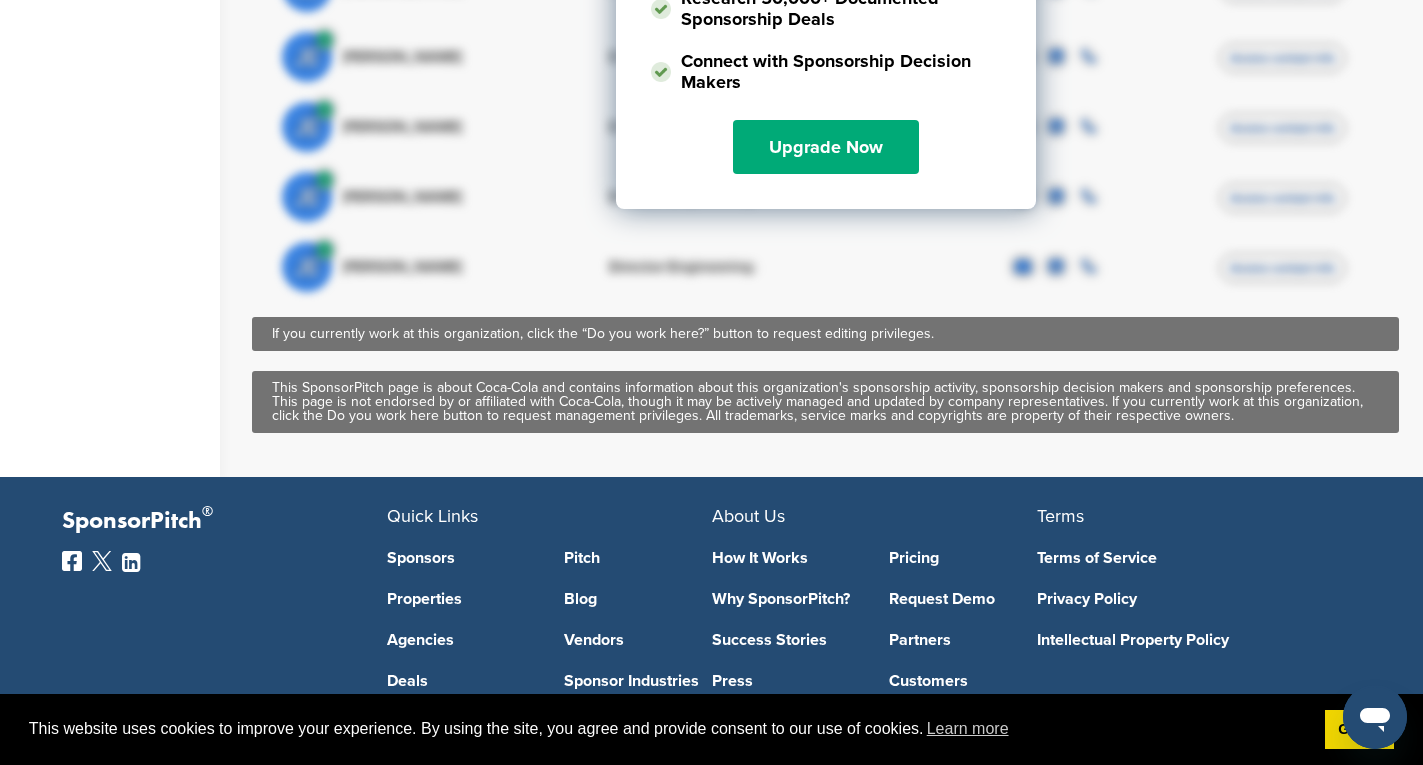 scroll, scrollTop: 1678, scrollLeft: 0, axis: vertical 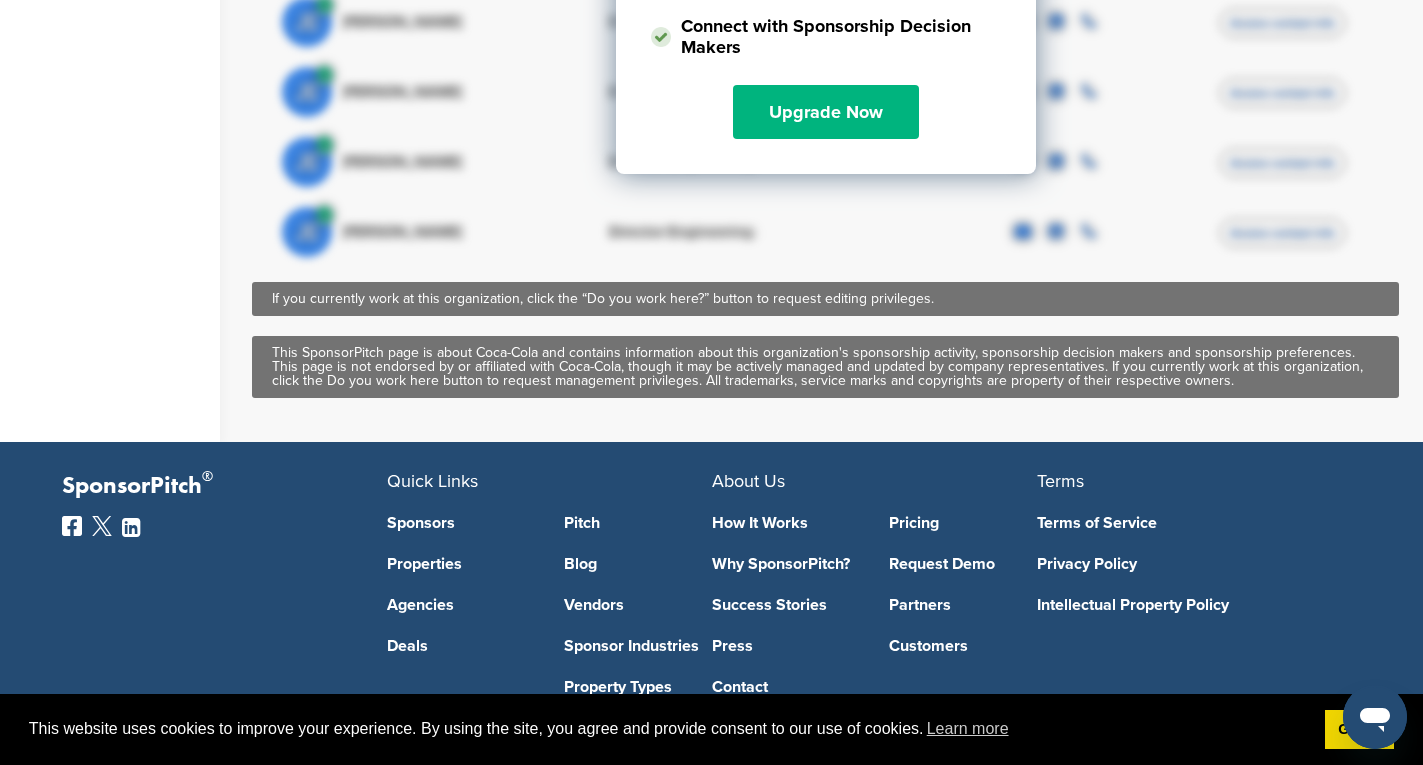 click on "Upgrade Now" at bounding box center [826, 112] 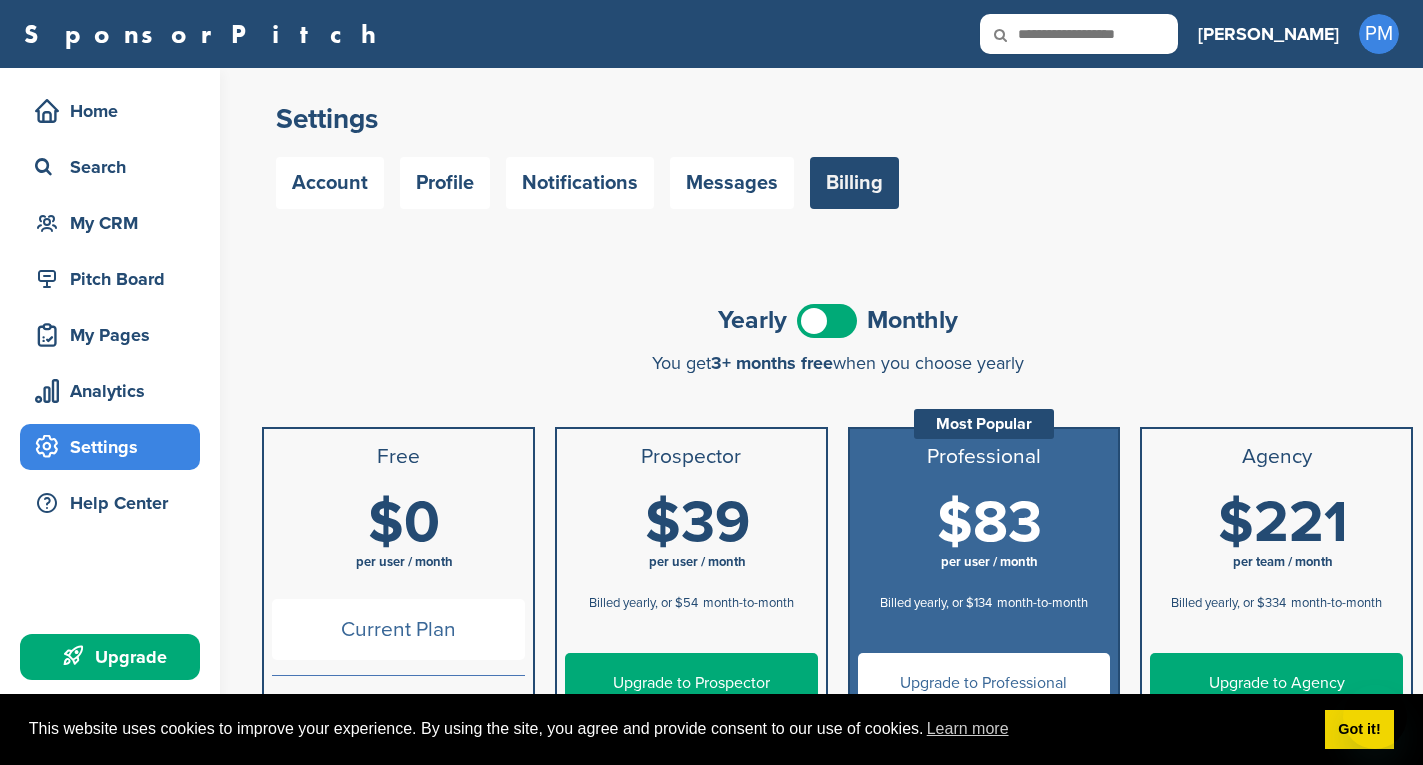 scroll, scrollTop: 0, scrollLeft: 0, axis: both 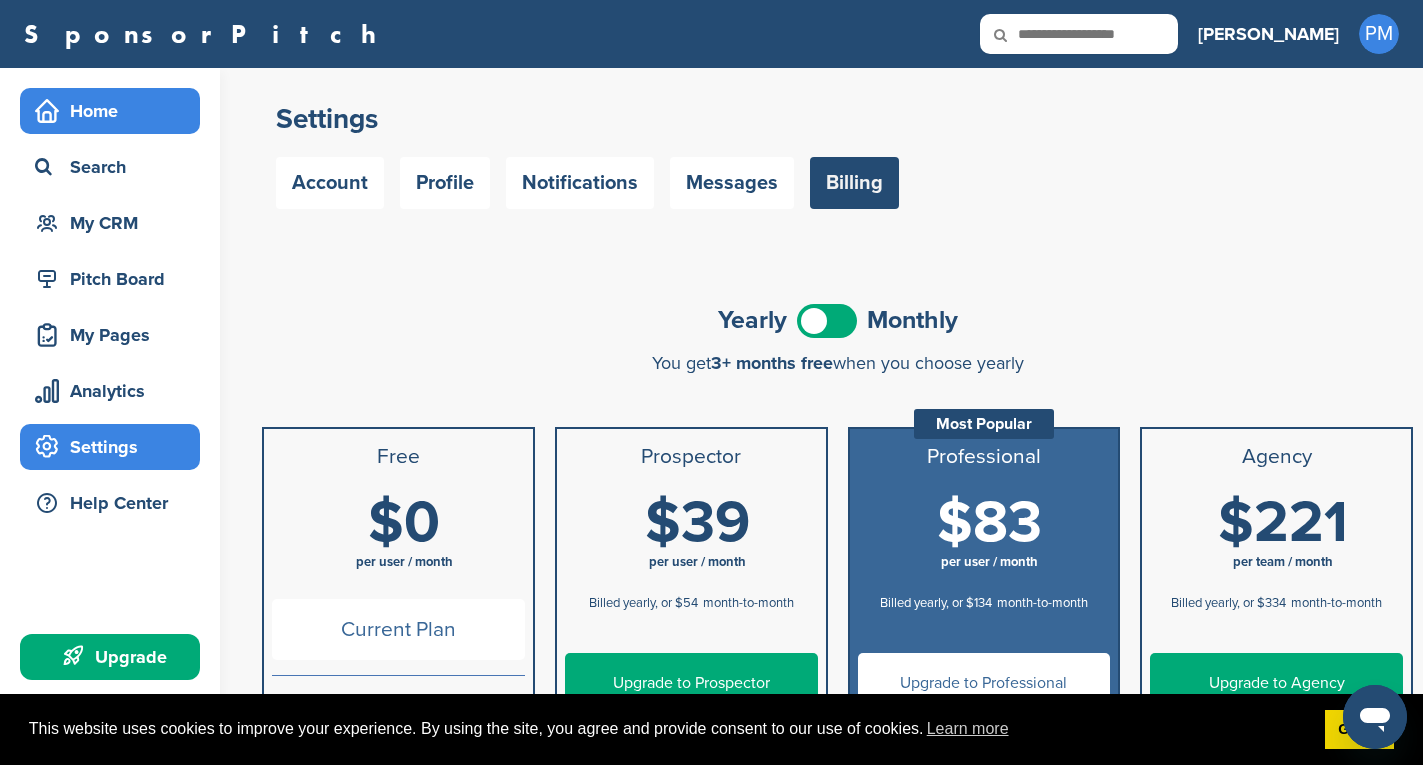 click on "Home" at bounding box center [115, 111] 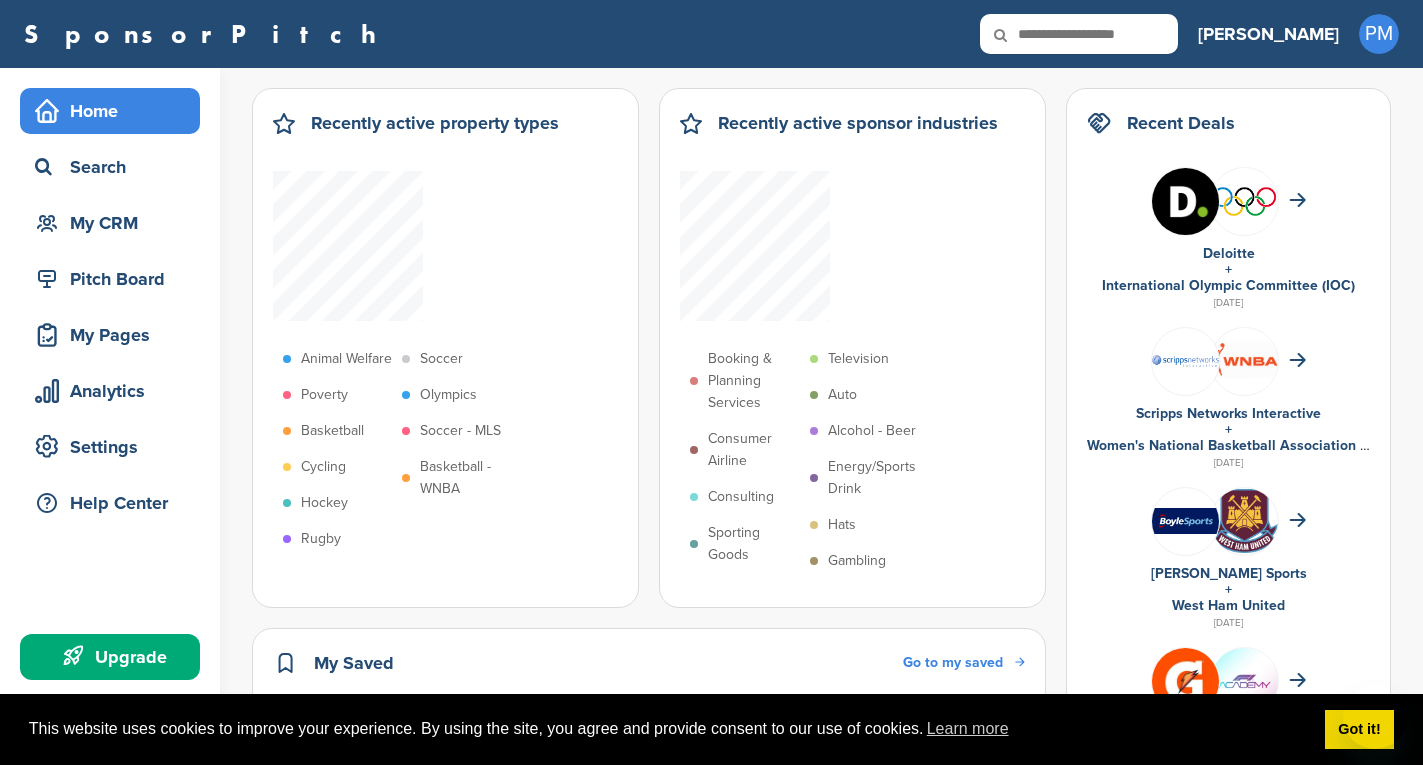 scroll, scrollTop: 0, scrollLeft: 0, axis: both 